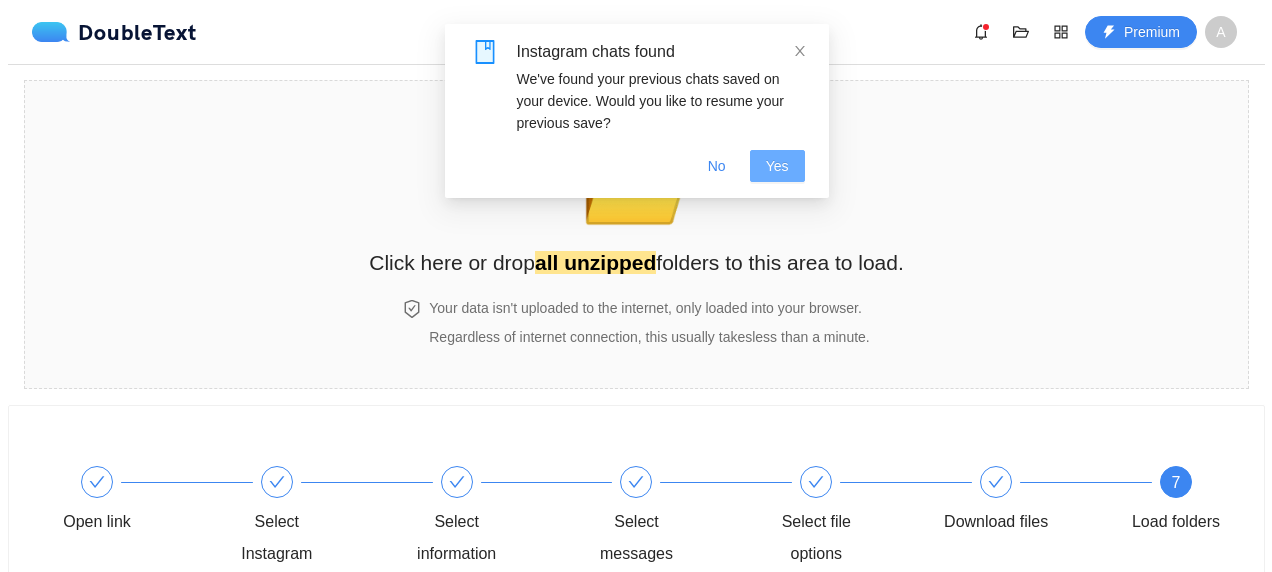 scroll, scrollTop: 0, scrollLeft: 0, axis: both 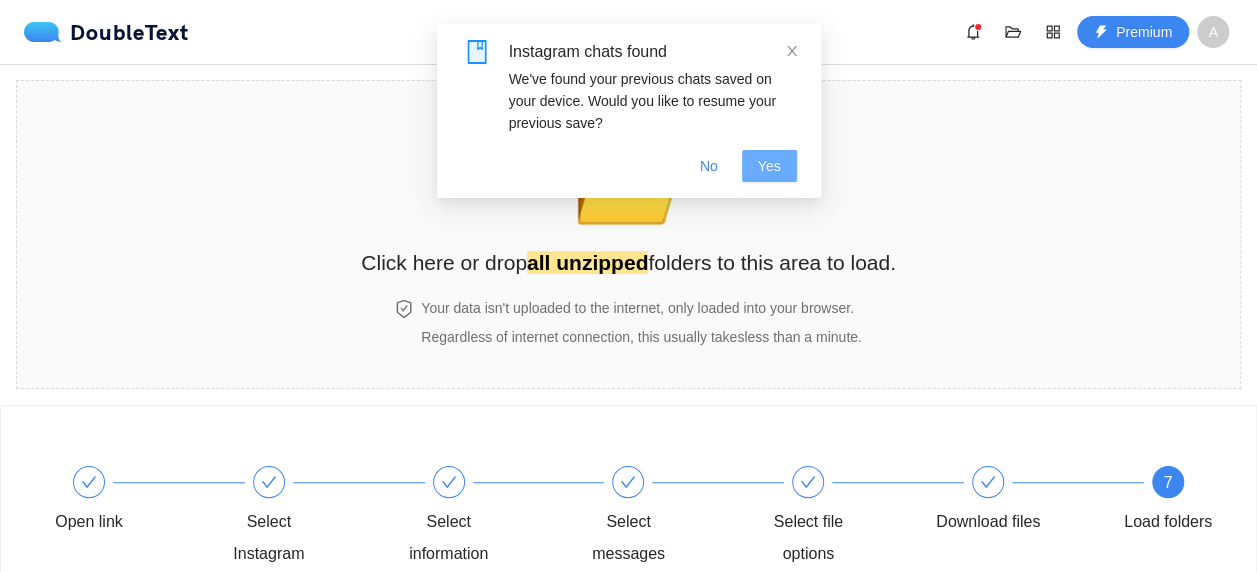click on "Yes" at bounding box center [769, 166] 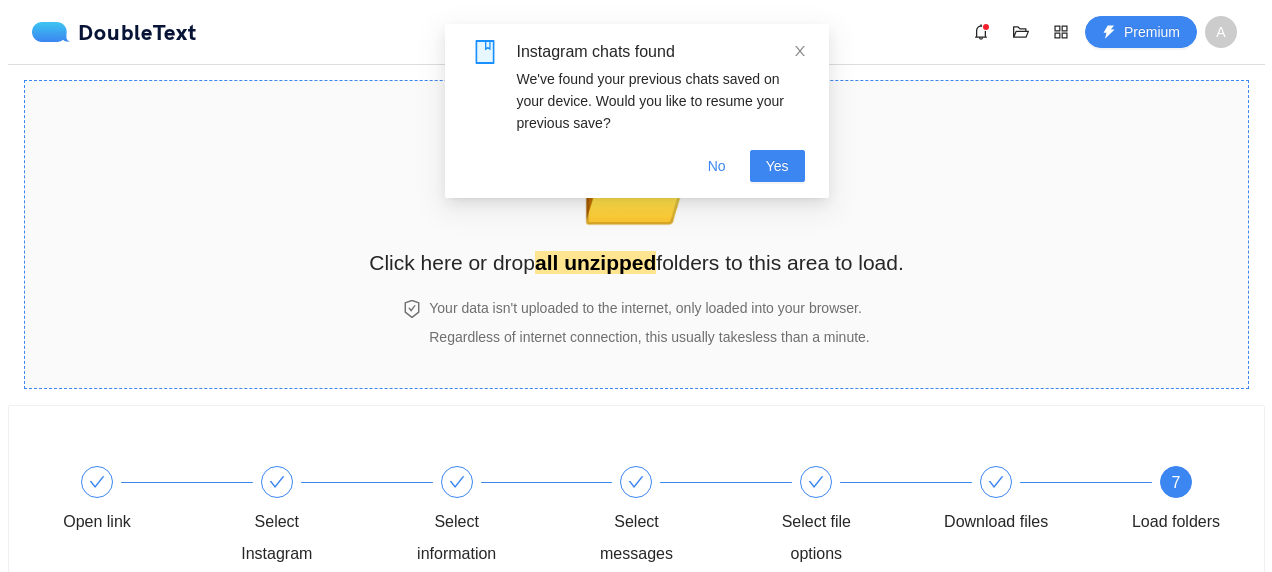 scroll, scrollTop: 0, scrollLeft: 0, axis: both 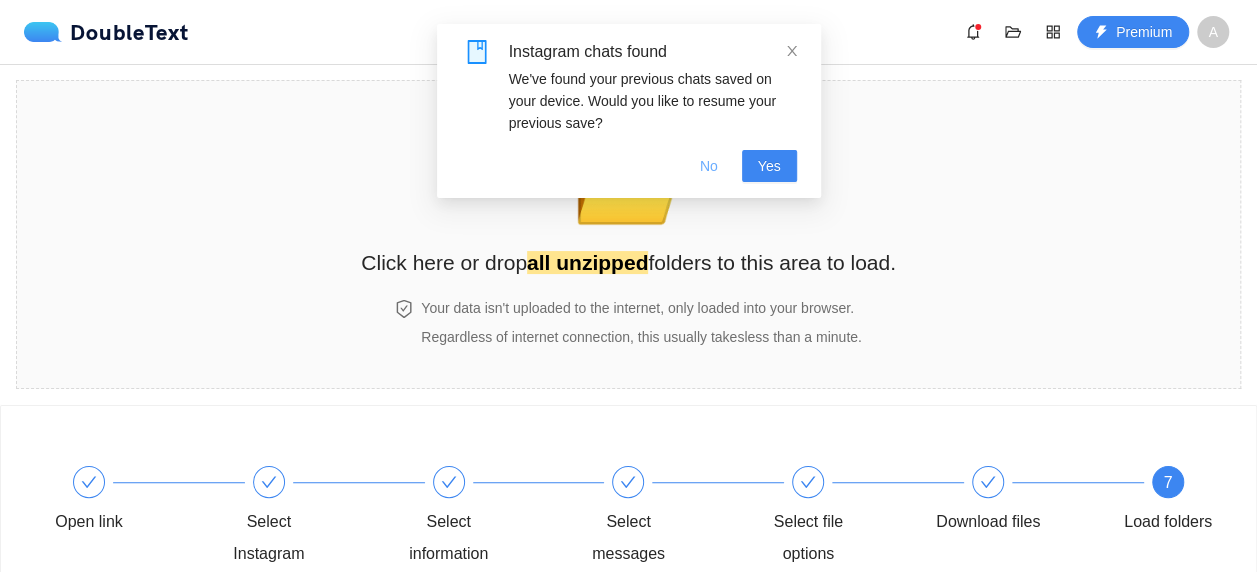 click on "No" at bounding box center [709, 166] 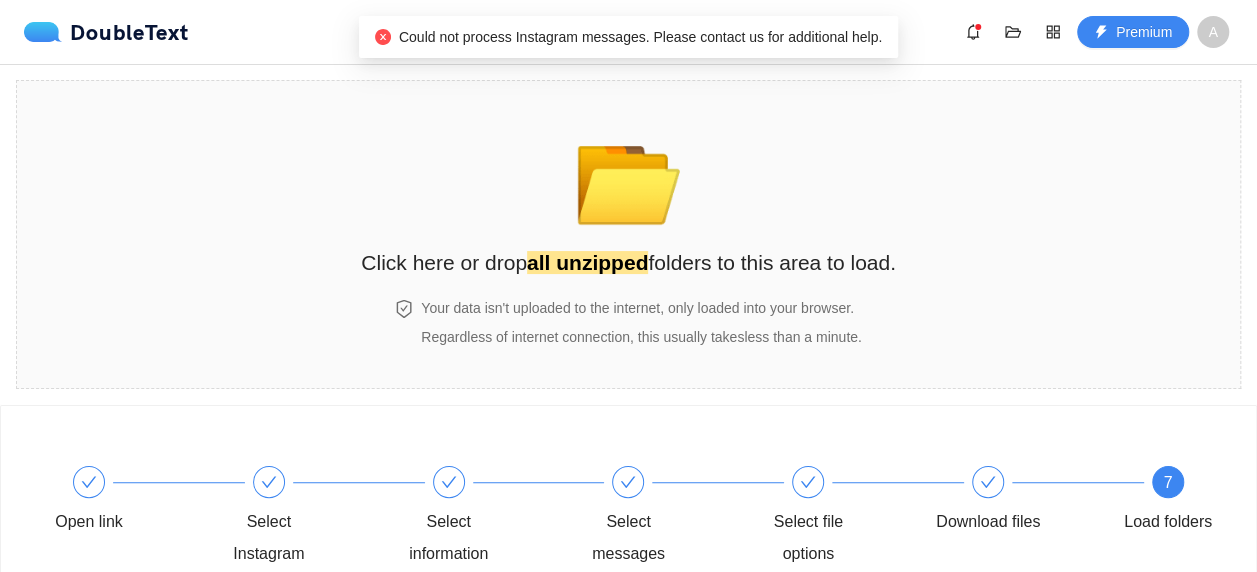 click on "Could not process Instagram messages. Please contact us for additional help." at bounding box center (640, 37) 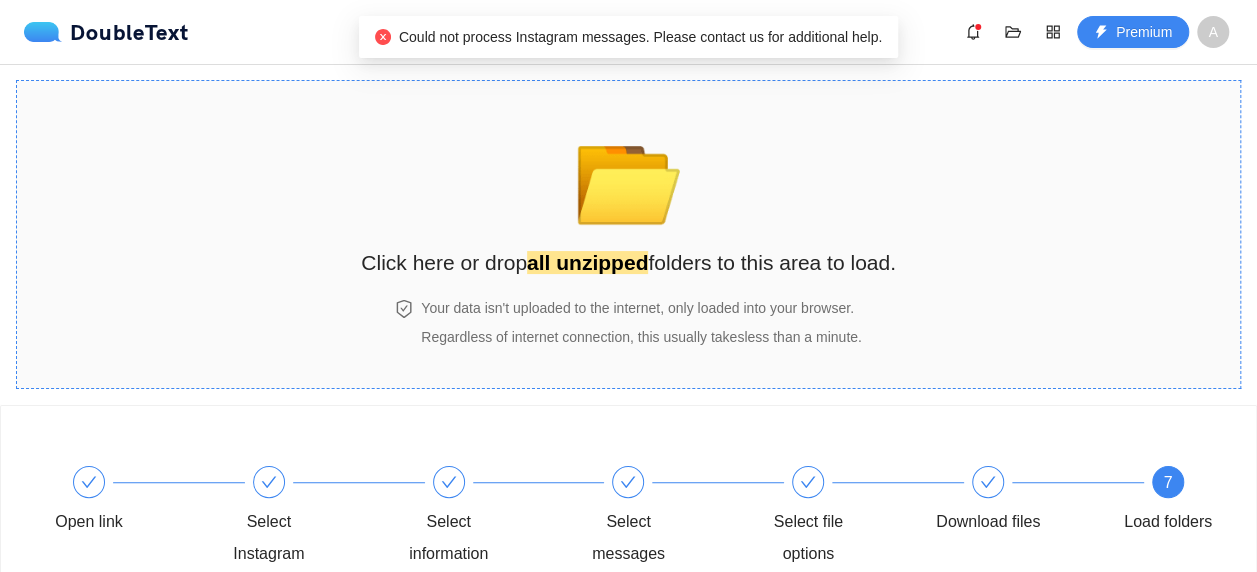 click on "📂 Click here or drop  all unzipped  folders to this area to load.  Your data isn't uploaded to the internet, only loaded into your browser. Regardless of internet connection, this usually takes  less than a minute ." at bounding box center [628, 234] 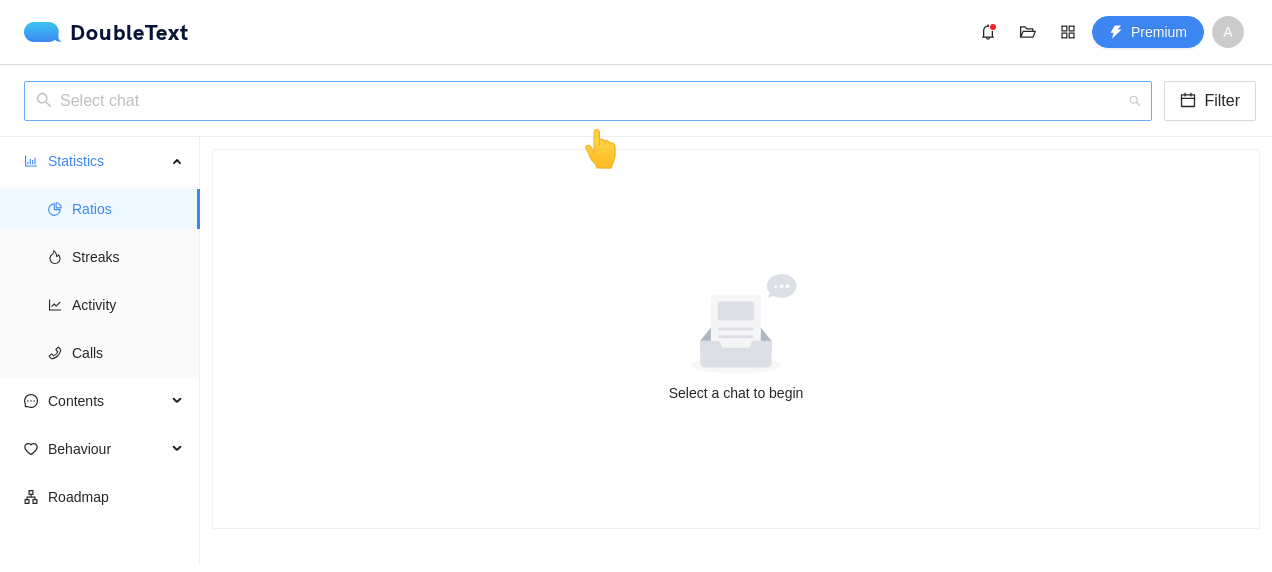 click at bounding box center [581, 101] 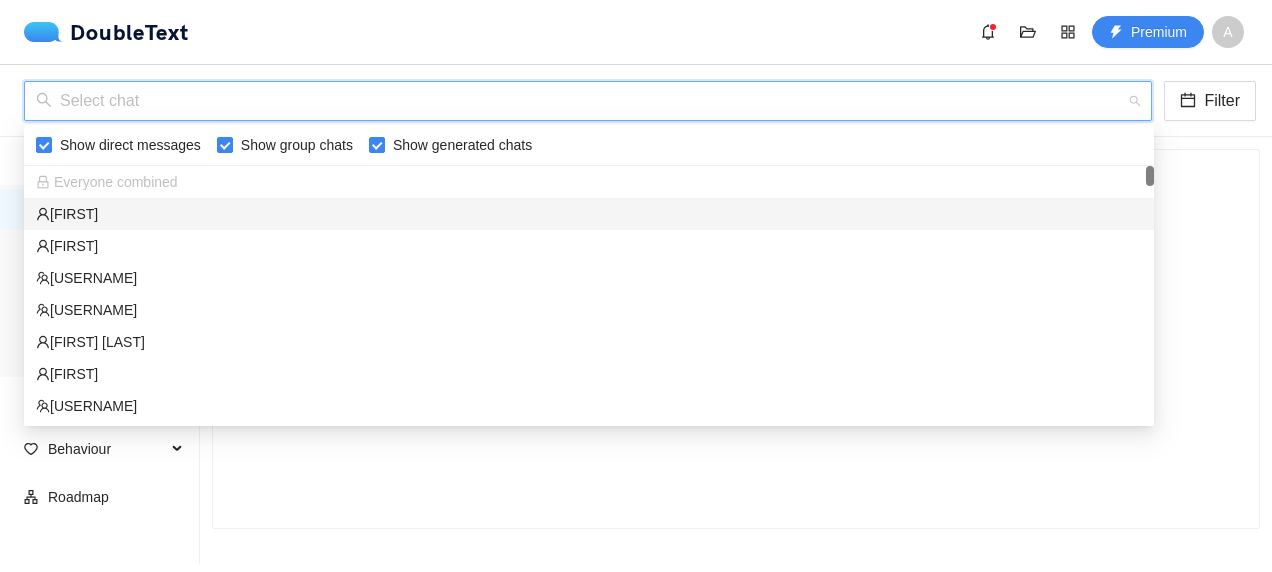 click on "[FIRST]" at bounding box center (589, 214) 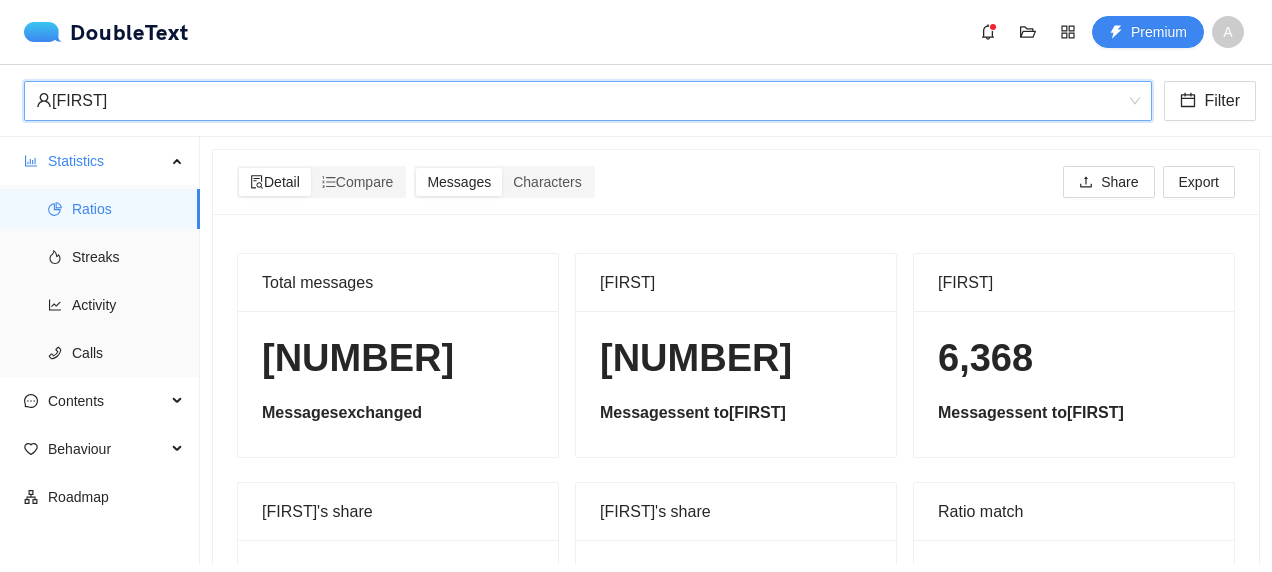 scroll, scrollTop: 173, scrollLeft: 0, axis: vertical 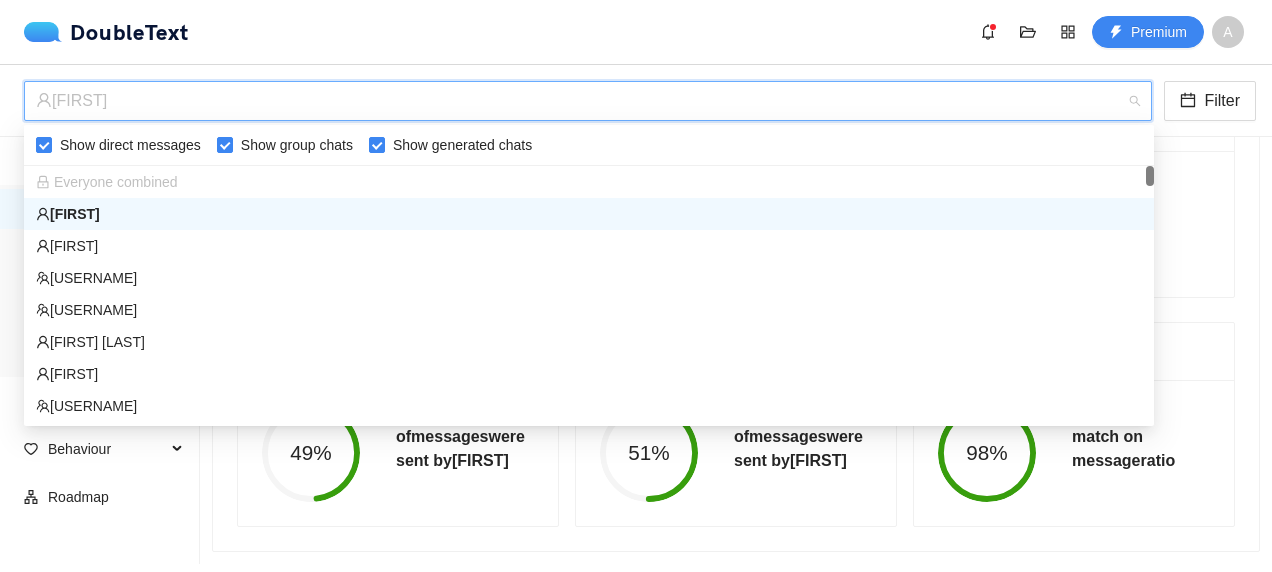 click on "[FIRST]" at bounding box center [579, 101] 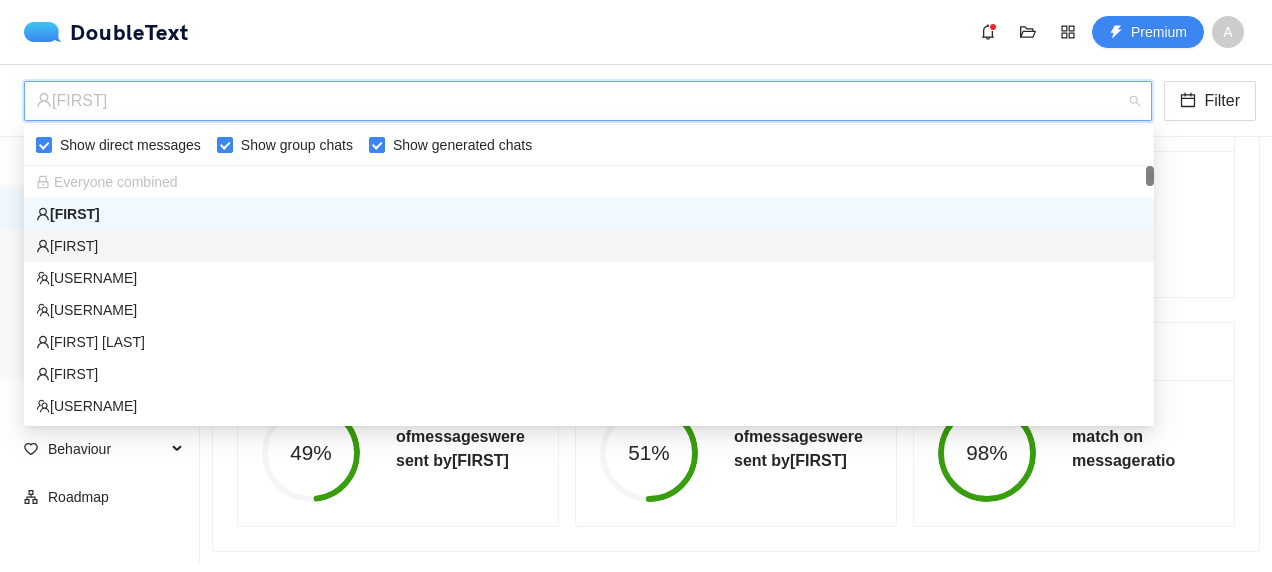 click on "[FIRST]" at bounding box center [589, 246] 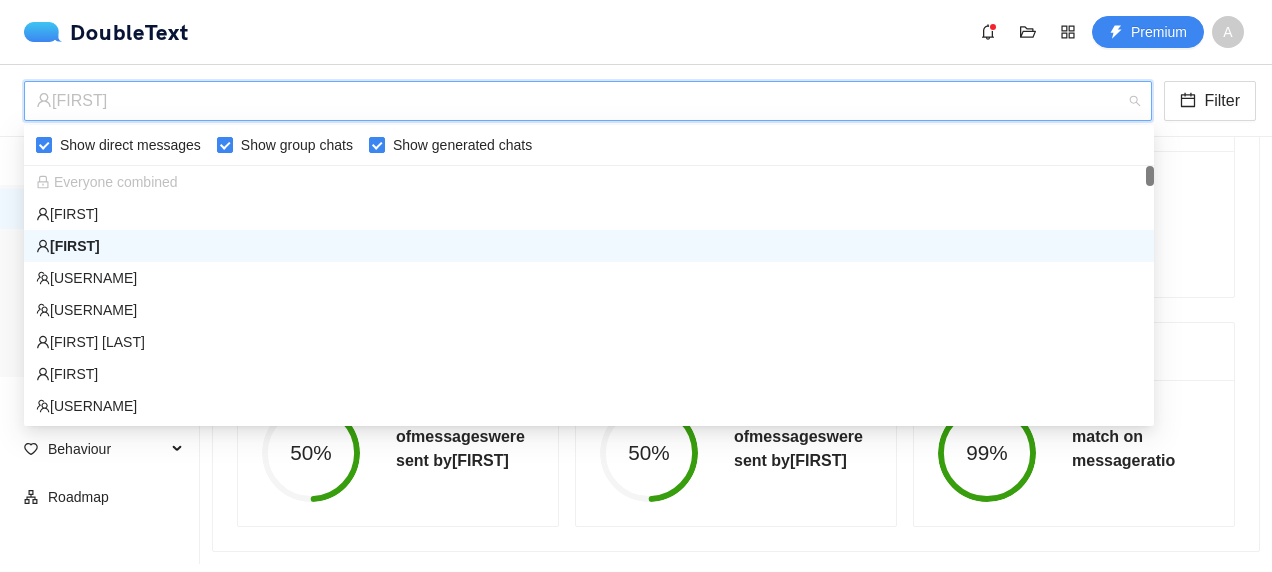 click on "[FIRST]" at bounding box center (579, 101) 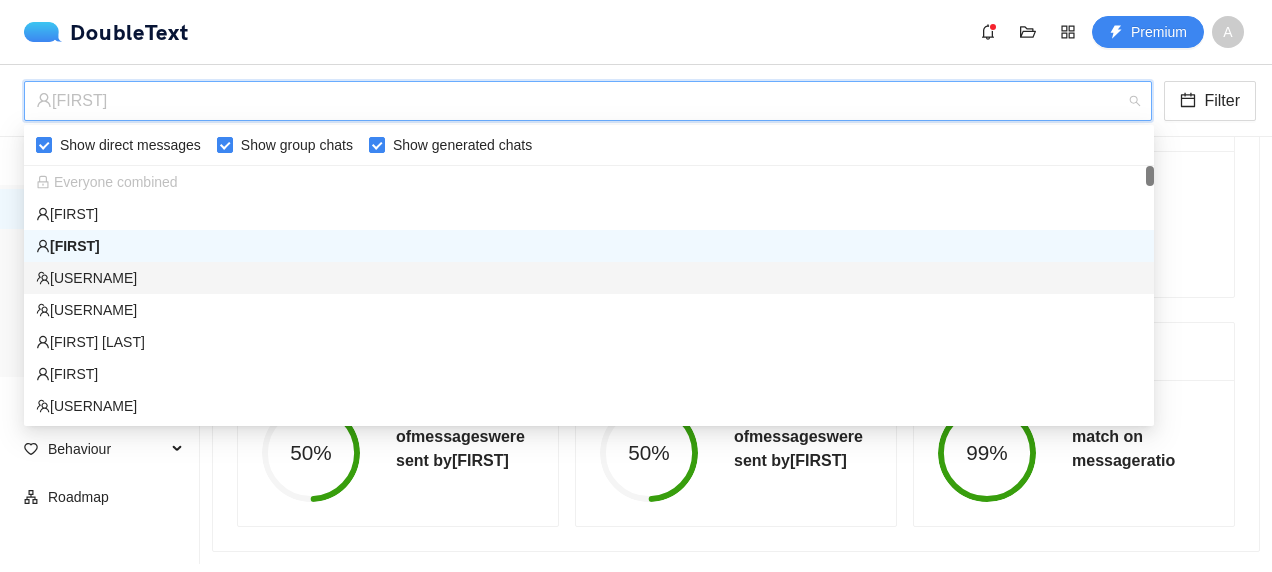 click on "[USERNAME]" at bounding box center [589, 278] 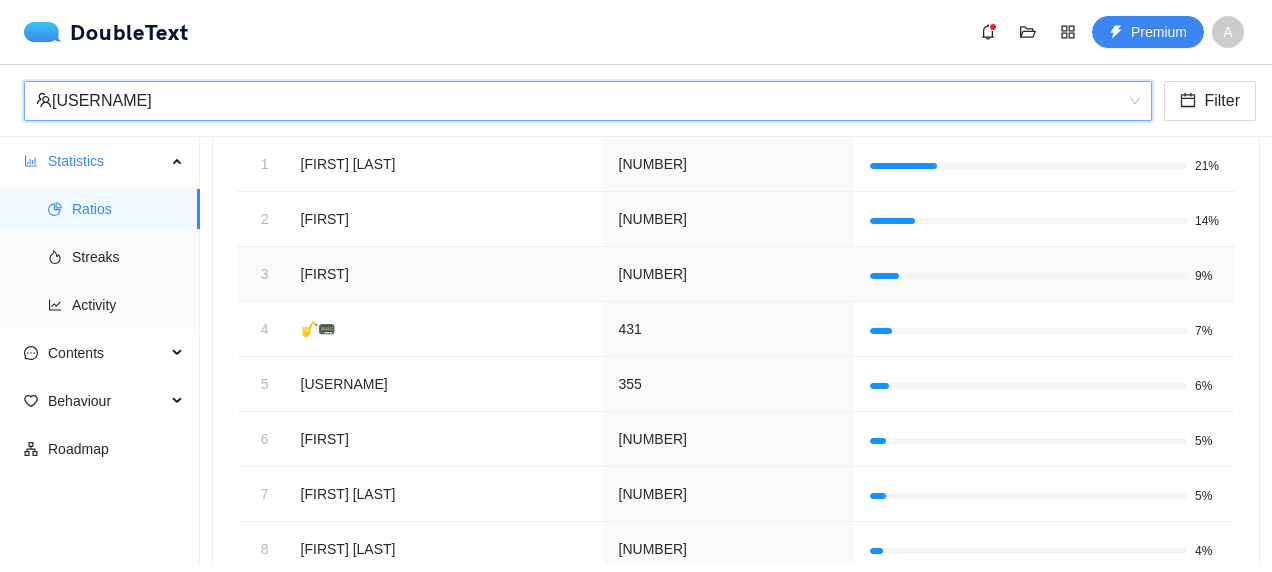 scroll, scrollTop: 0, scrollLeft: 0, axis: both 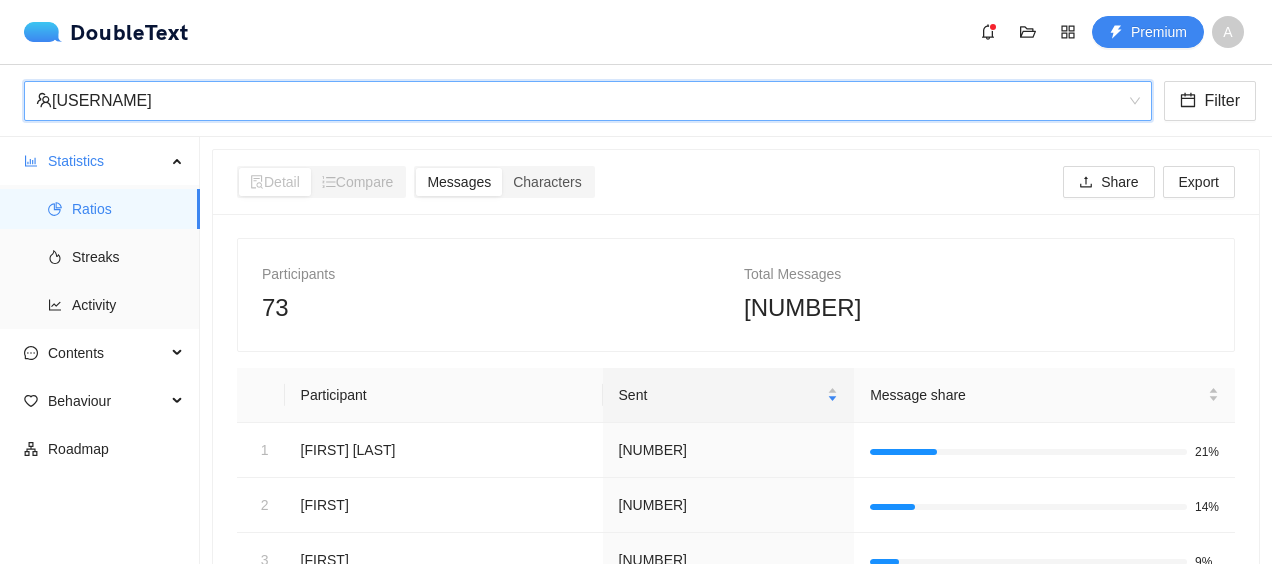click on "[USERNAME]" at bounding box center (579, 101) 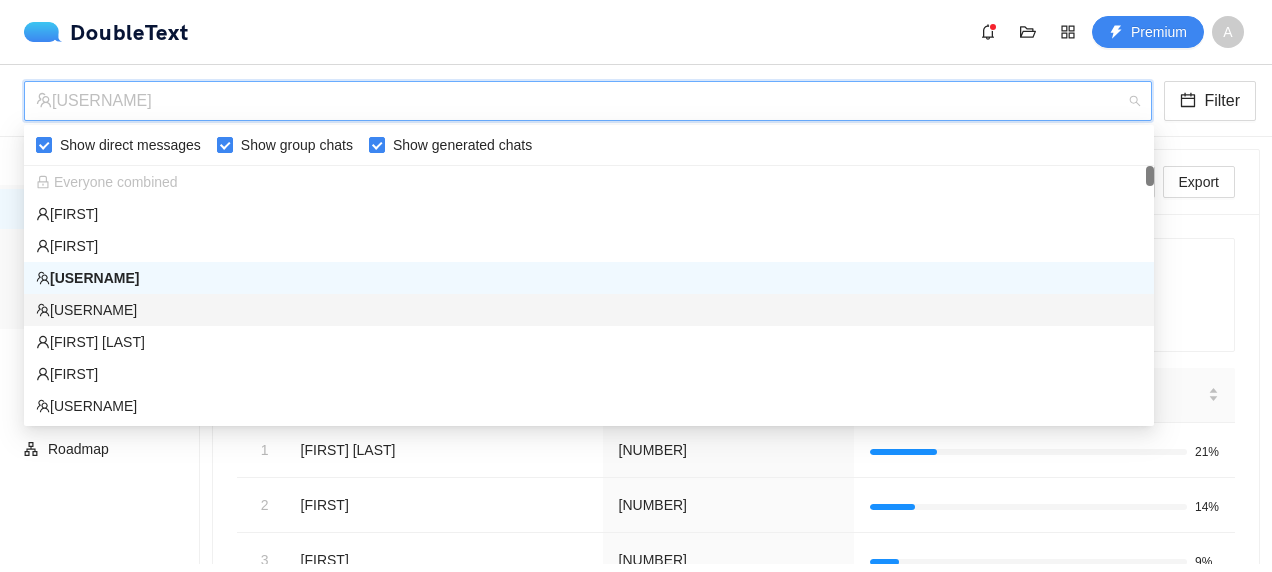 click on "[USERNAME]" at bounding box center [589, 310] 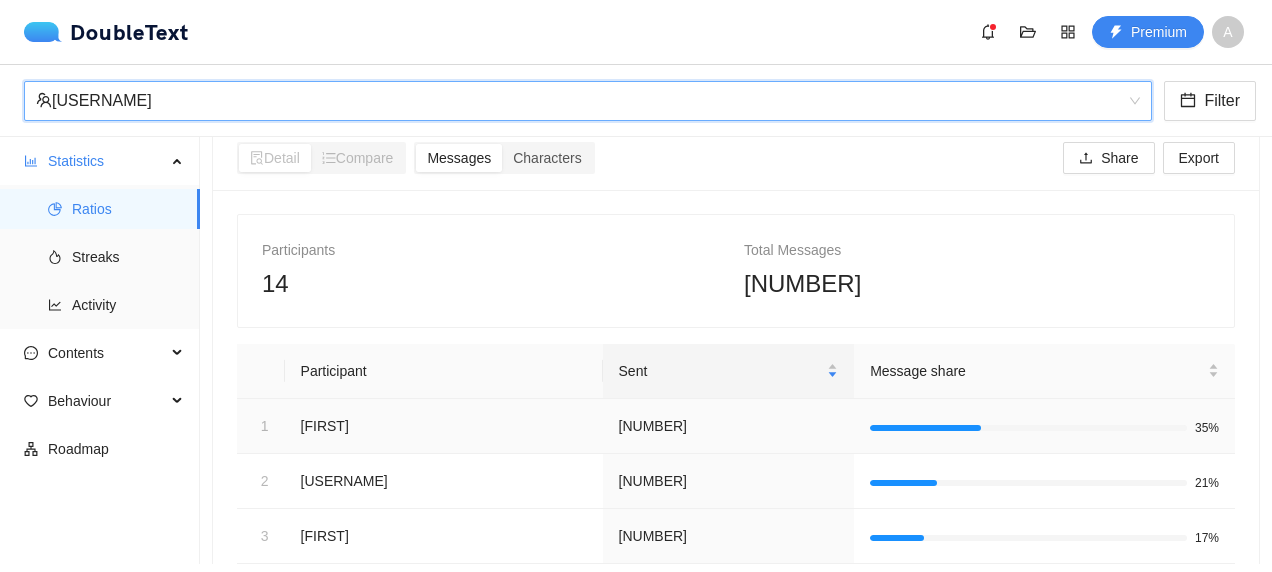 scroll, scrollTop: 0, scrollLeft: 0, axis: both 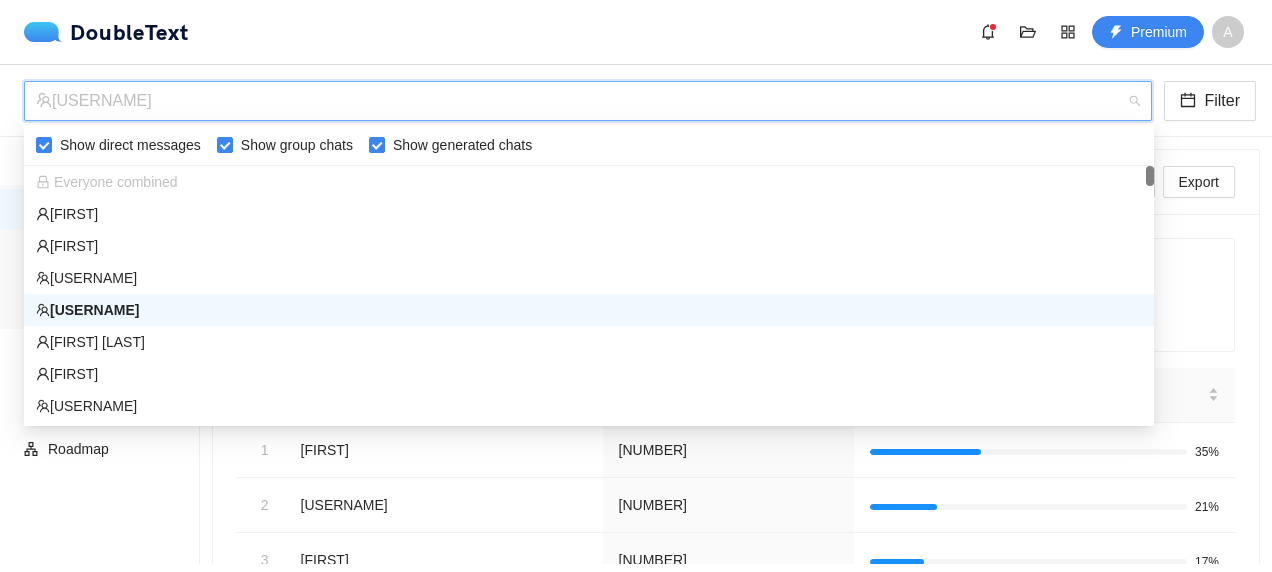 click on "[USERNAME]" at bounding box center (579, 101) 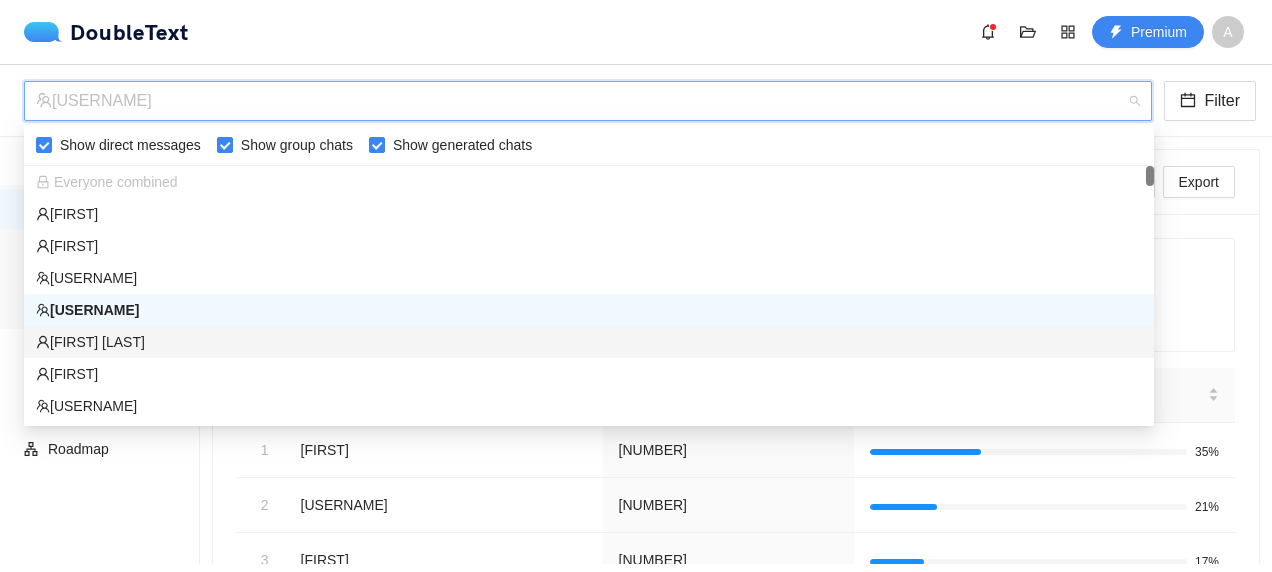click on "[FIRST] [LAST]" at bounding box center [589, 342] 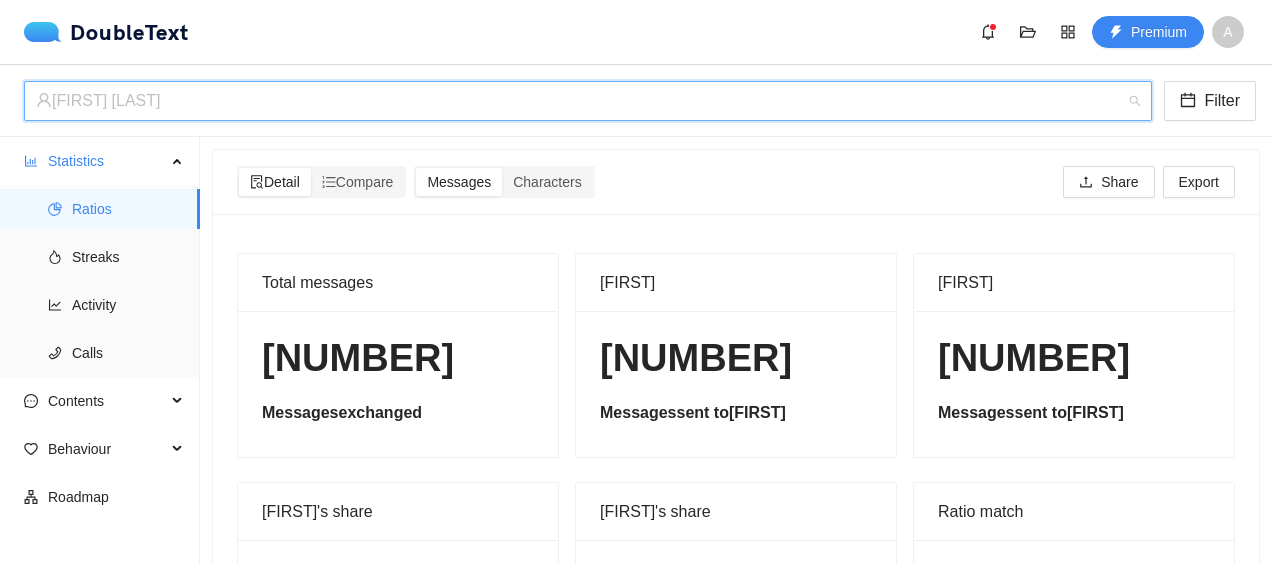 click on "[FIRST] [LAST]" at bounding box center [579, 101] 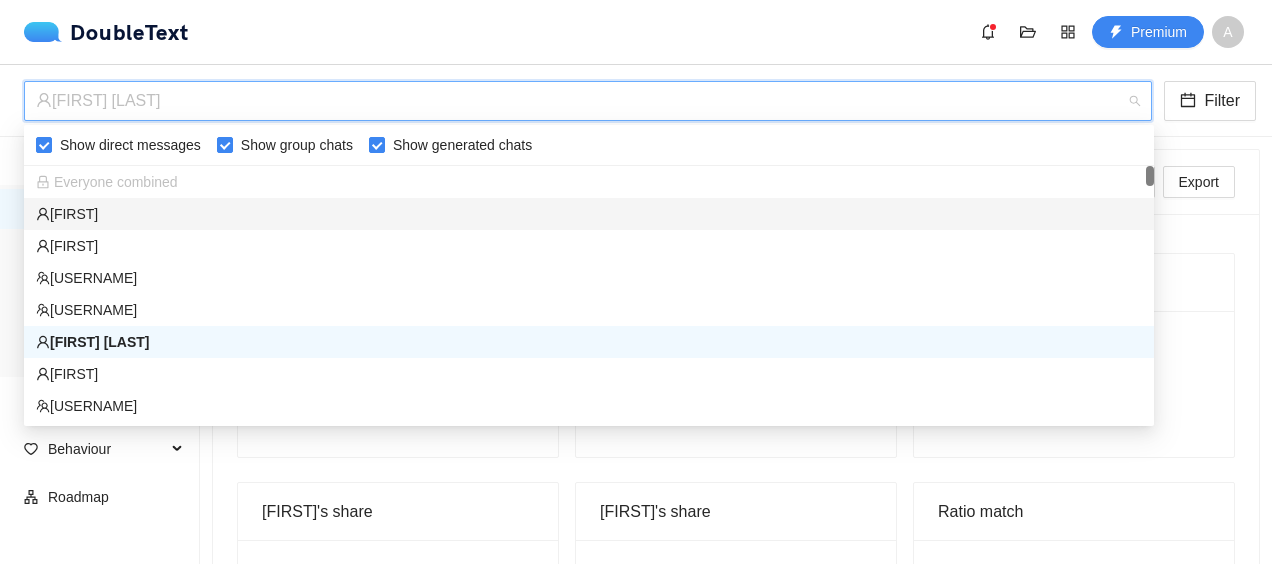 click on "[FIRST]" at bounding box center [589, 214] 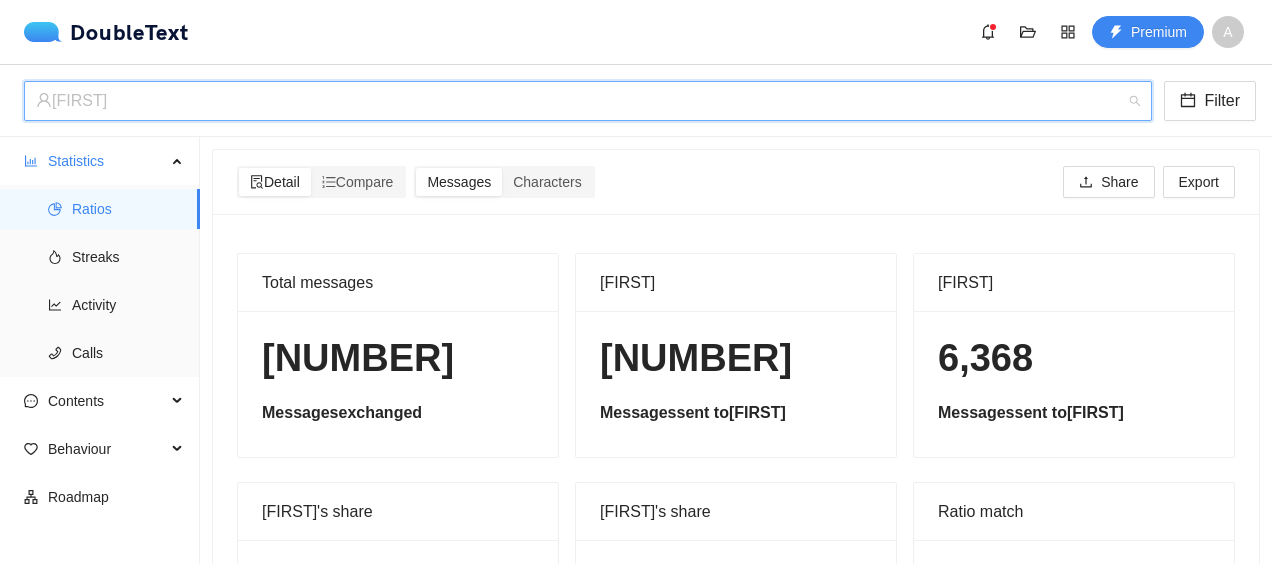 click on "[FIRST]" at bounding box center (579, 101) 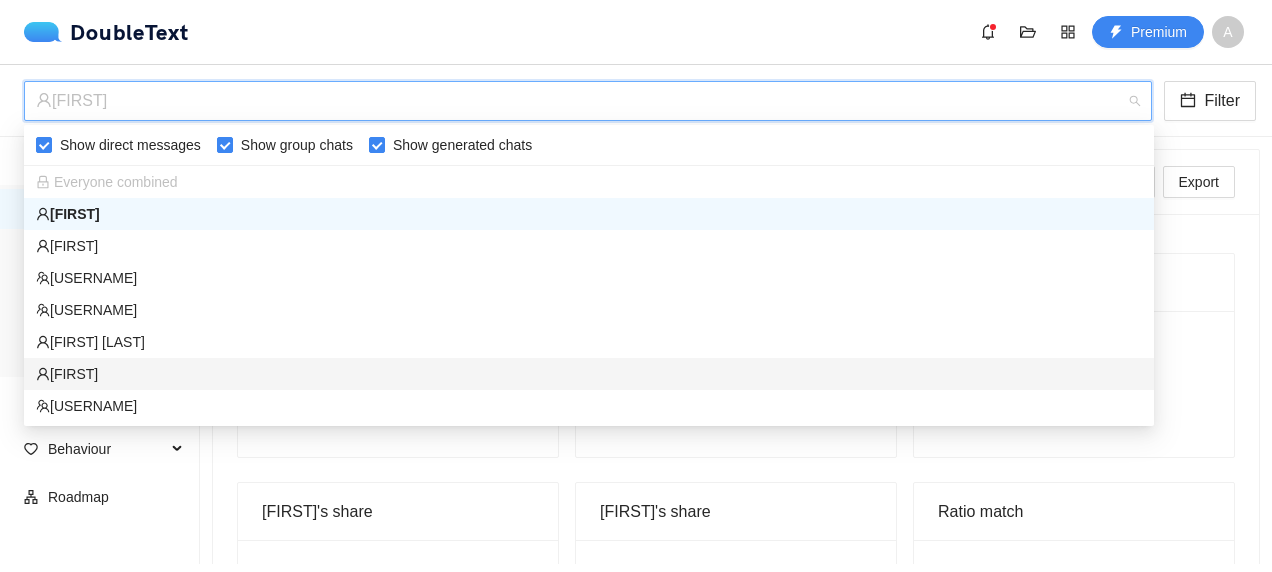 click on "[FIRST]" at bounding box center (589, 374) 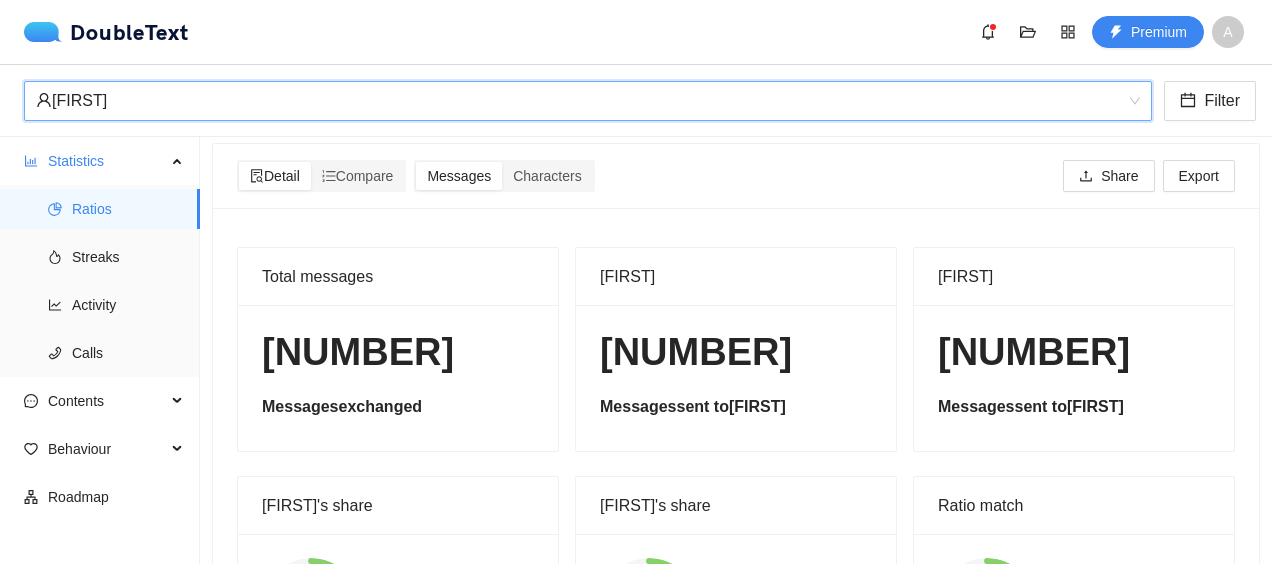 scroll, scrollTop: 0, scrollLeft: 0, axis: both 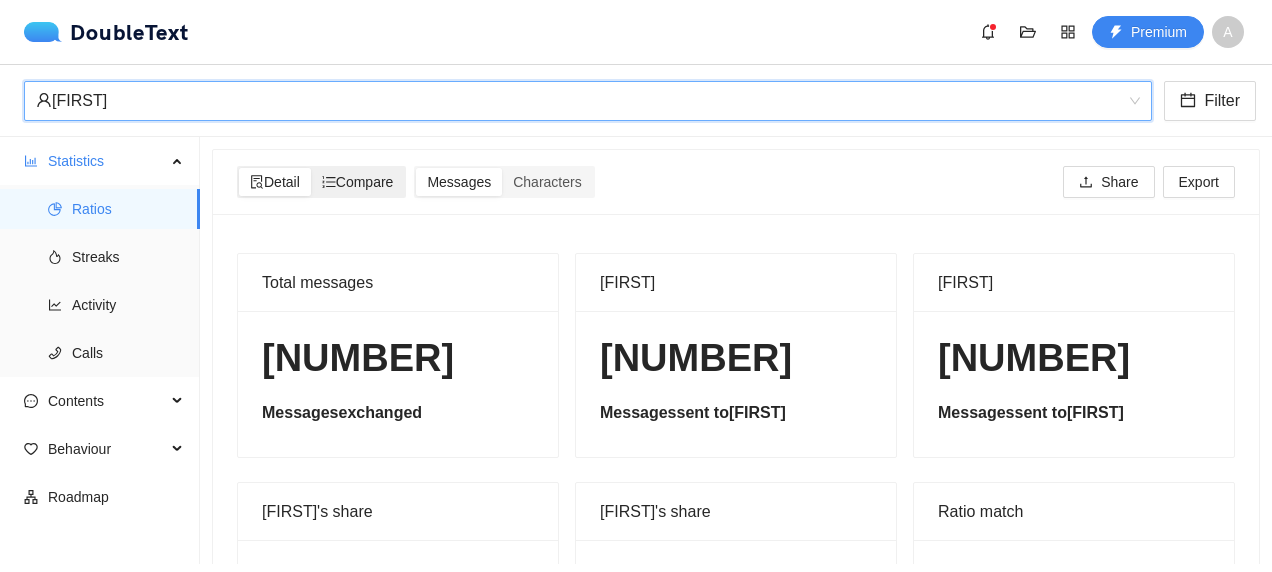 click on "Compare" at bounding box center (358, 182) 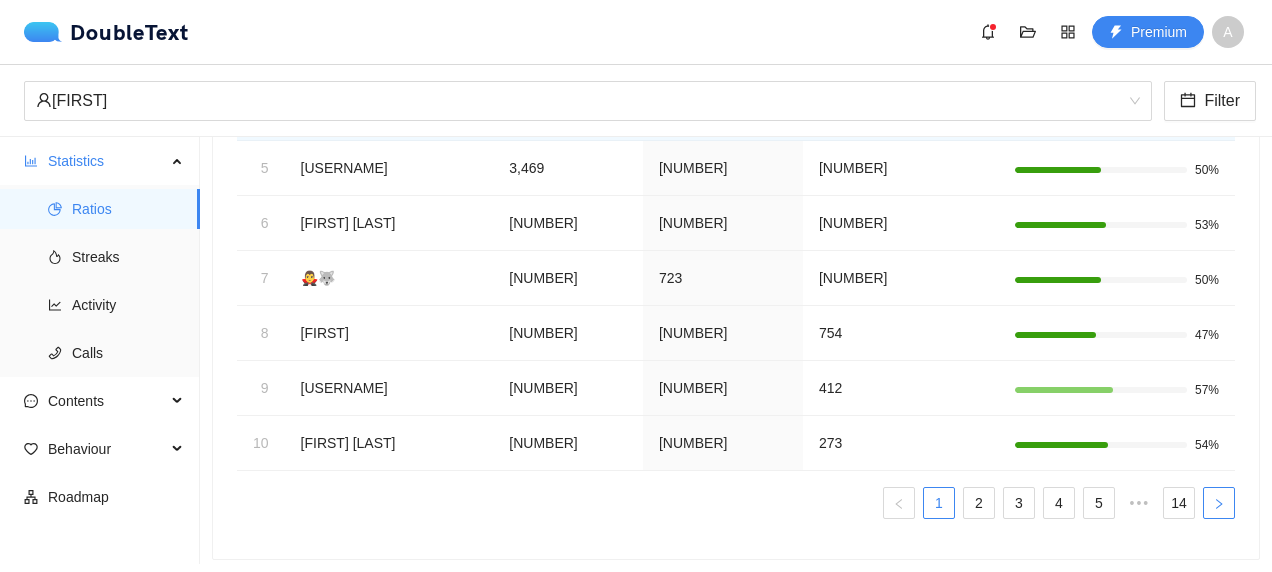 scroll, scrollTop: 417, scrollLeft: 0, axis: vertical 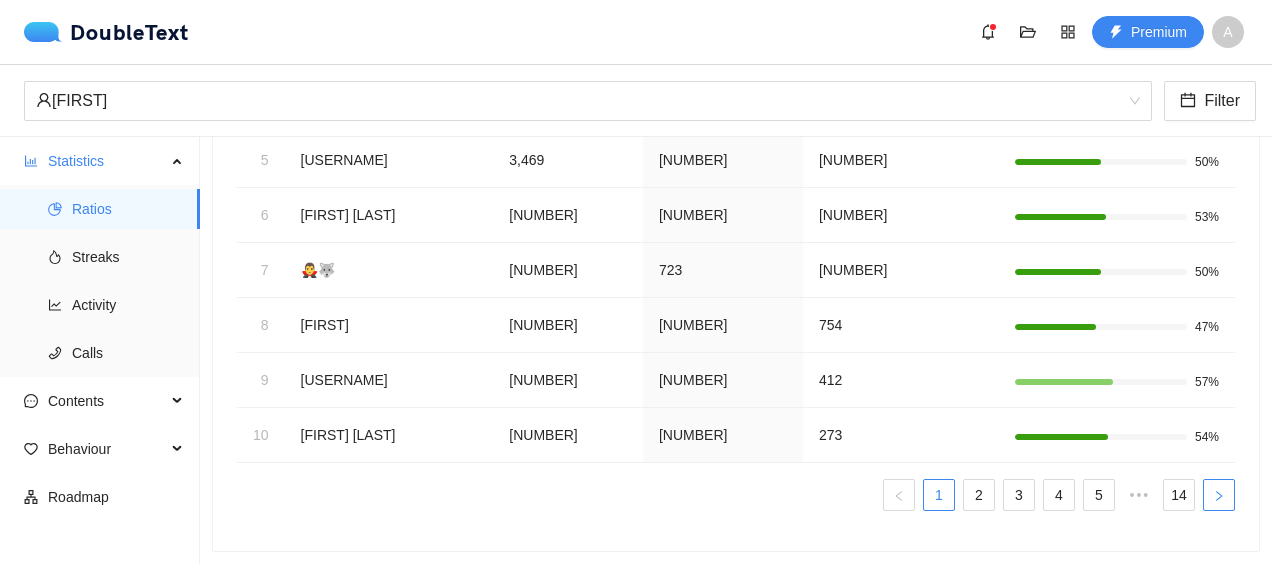 click 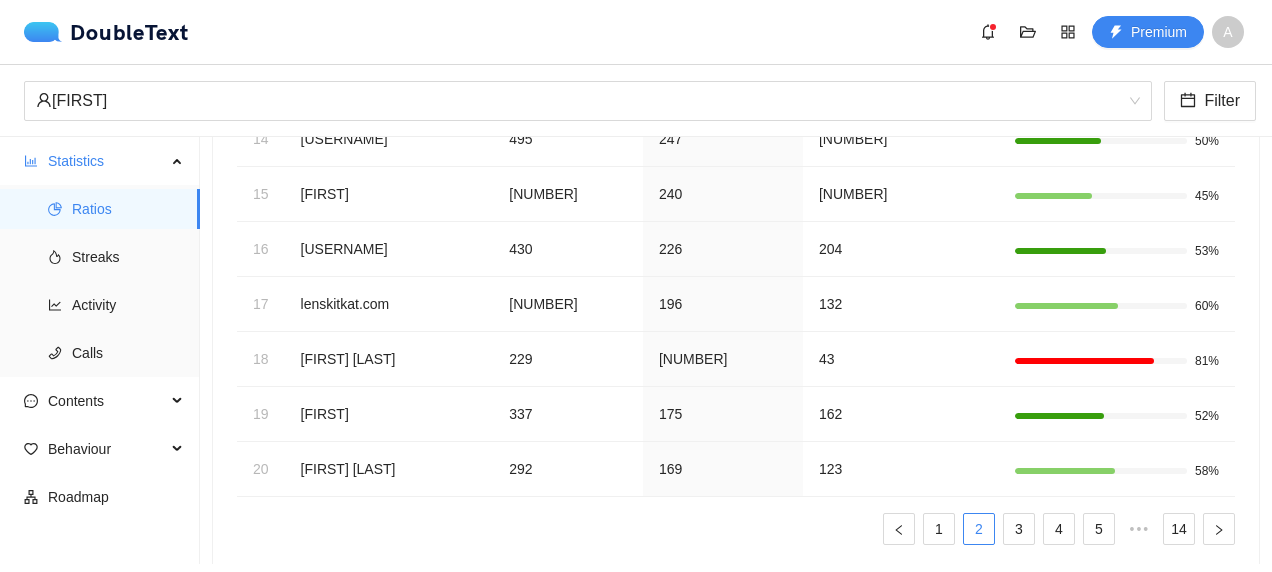 scroll, scrollTop: 417, scrollLeft: 0, axis: vertical 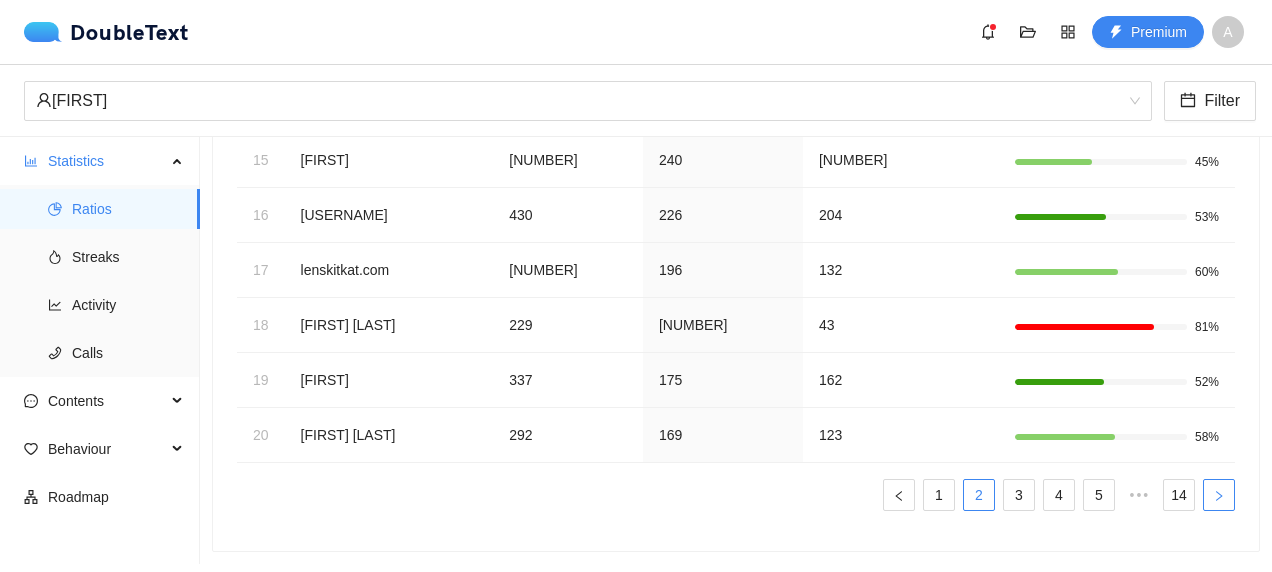 click at bounding box center [1219, 495] 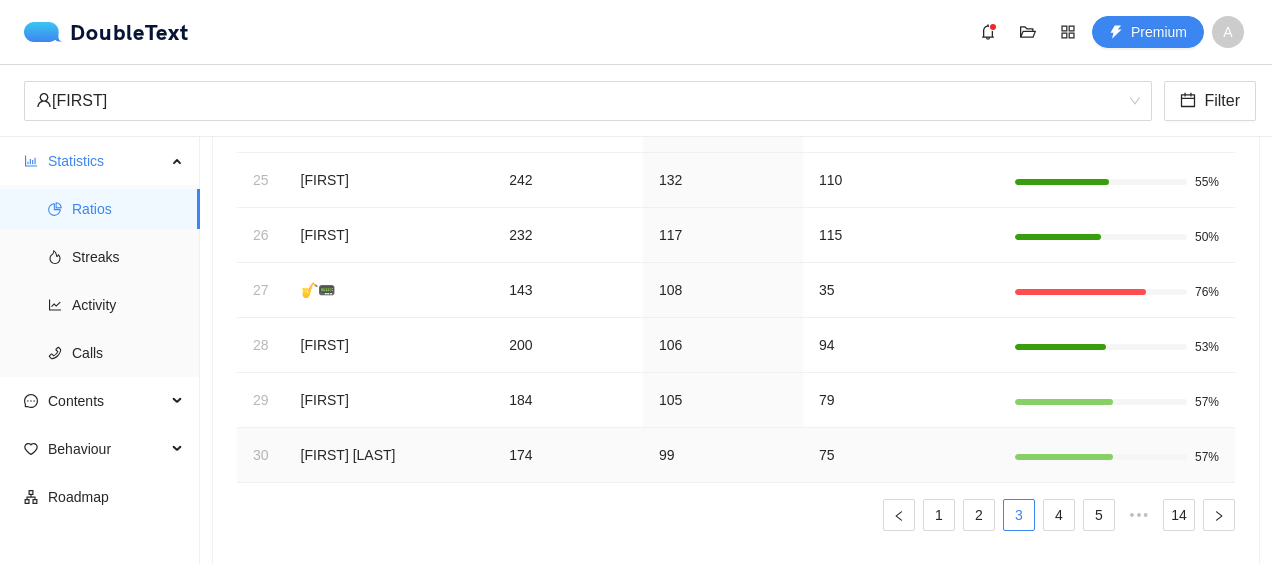 scroll, scrollTop: 417, scrollLeft: 0, axis: vertical 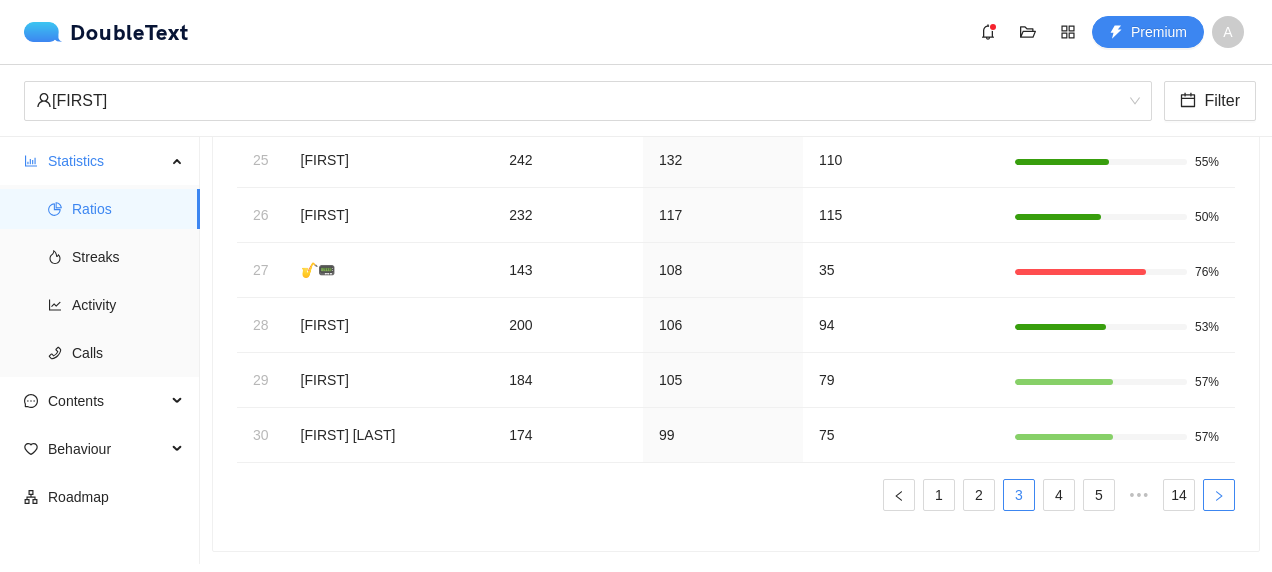 click 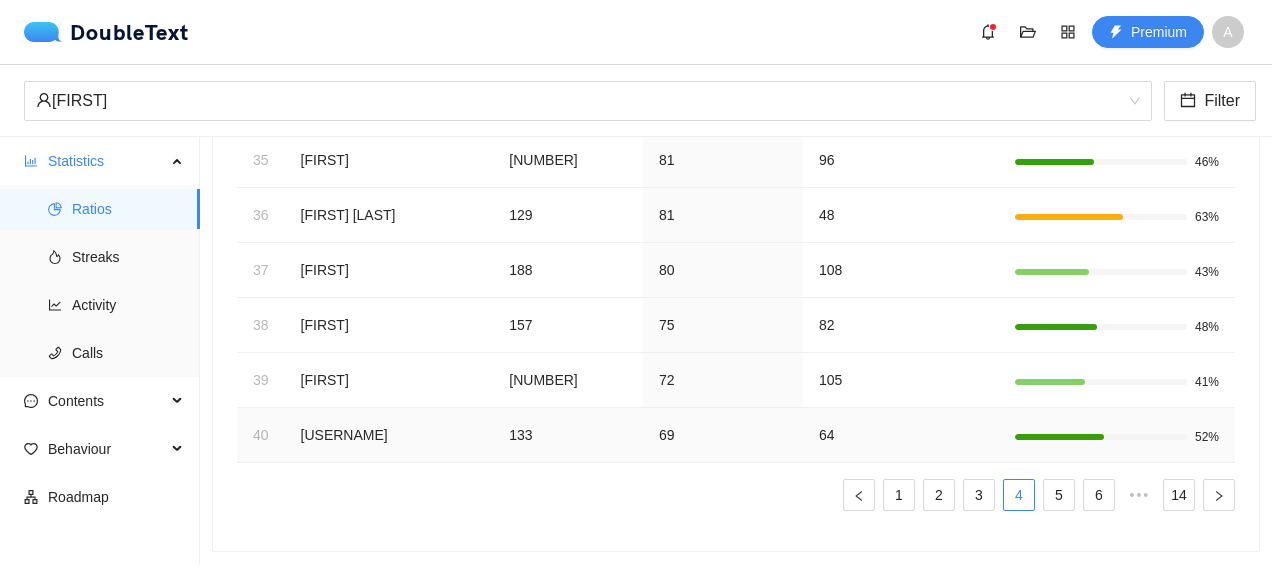 scroll, scrollTop: 417, scrollLeft: 0, axis: vertical 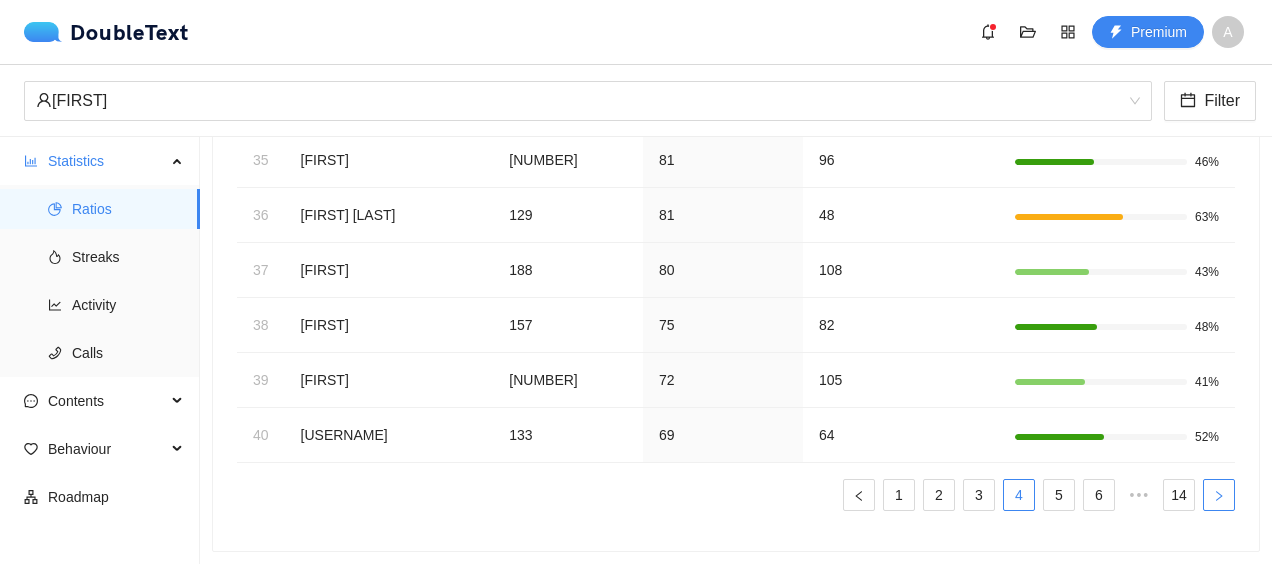 click 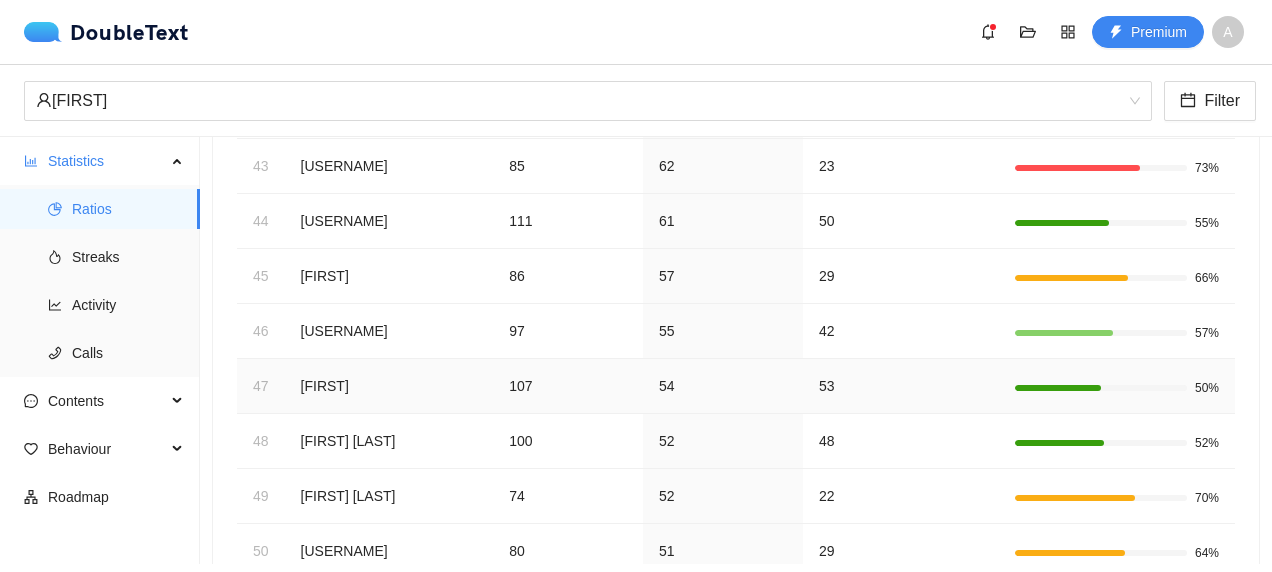 scroll, scrollTop: 417, scrollLeft: 0, axis: vertical 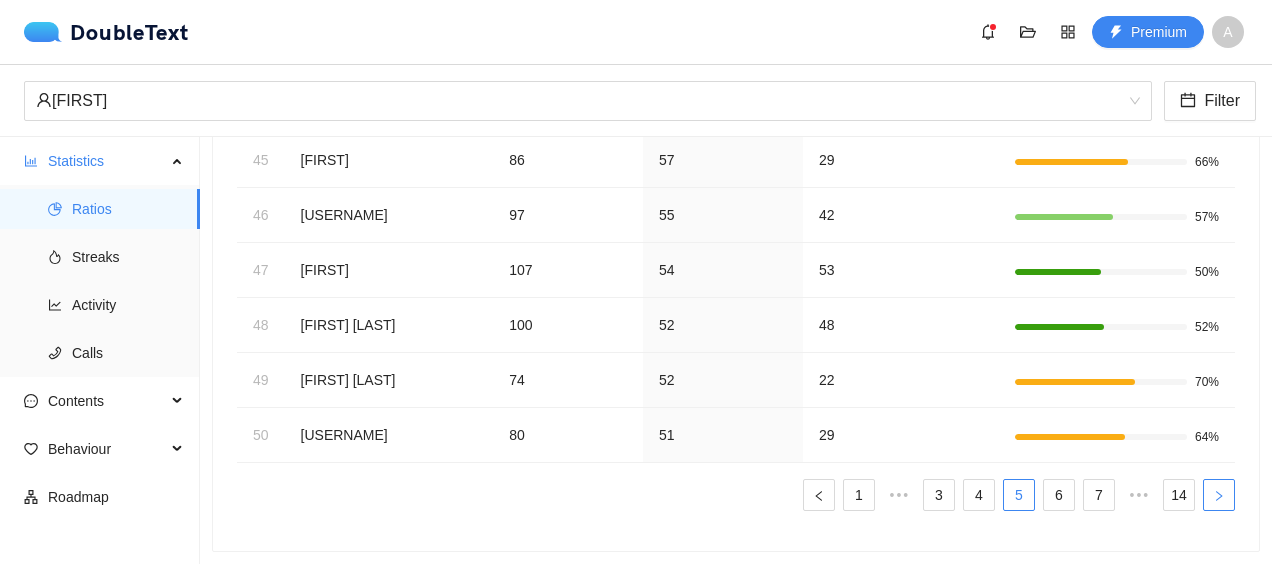 click at bounding box center [1219, 495] 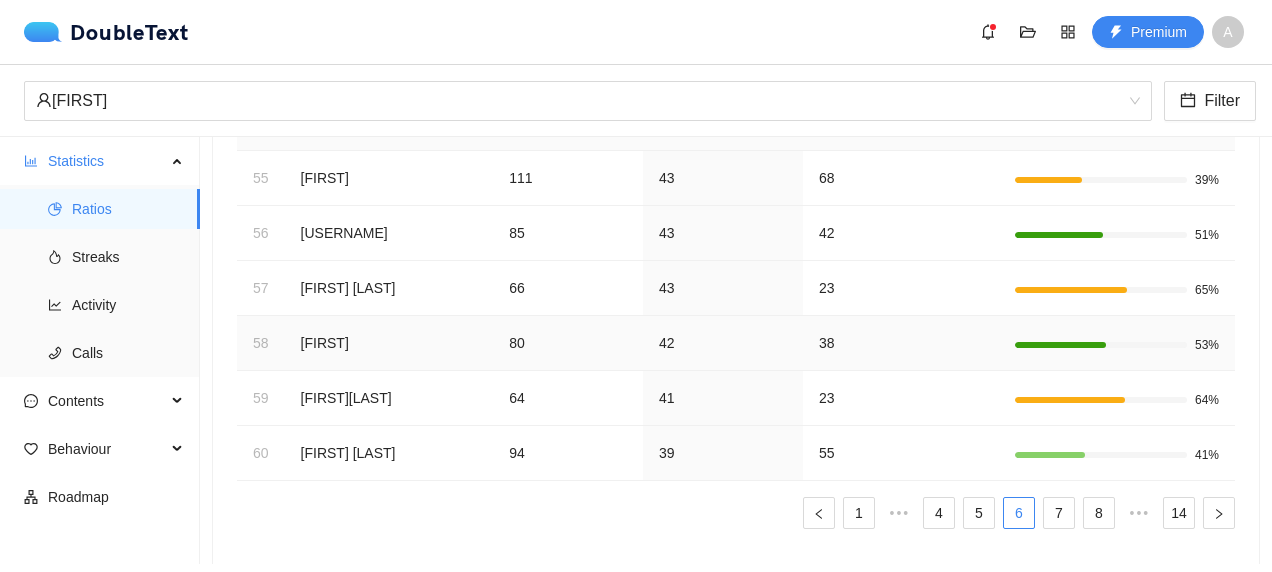 scroll, scrollTop: 417, scrollLeft: 0, axis: vertical 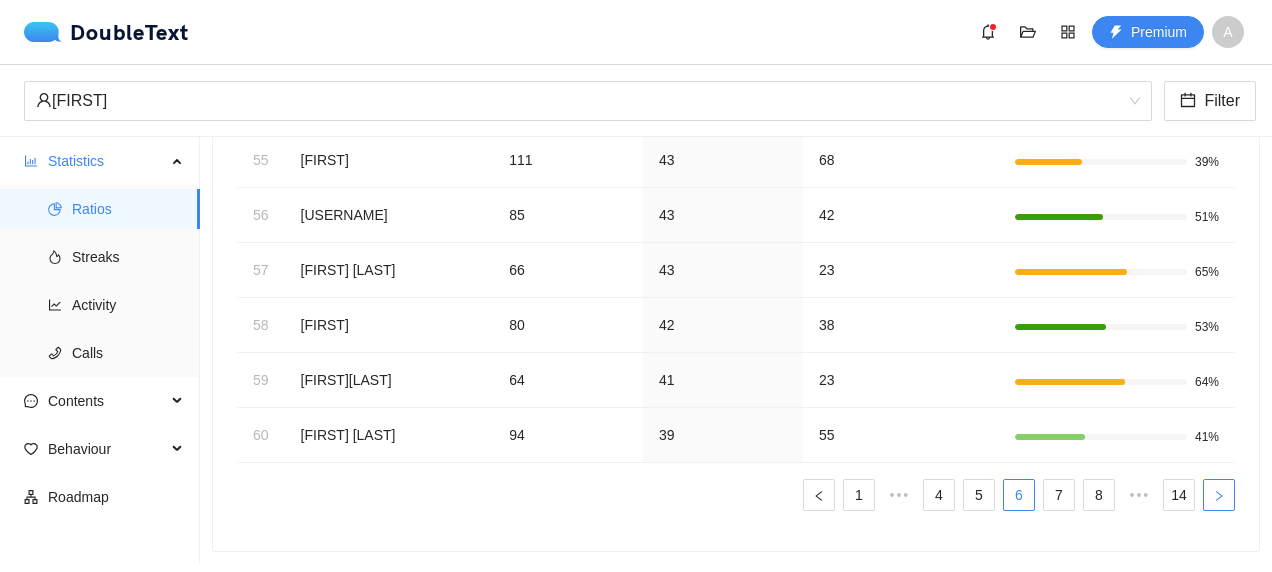 click 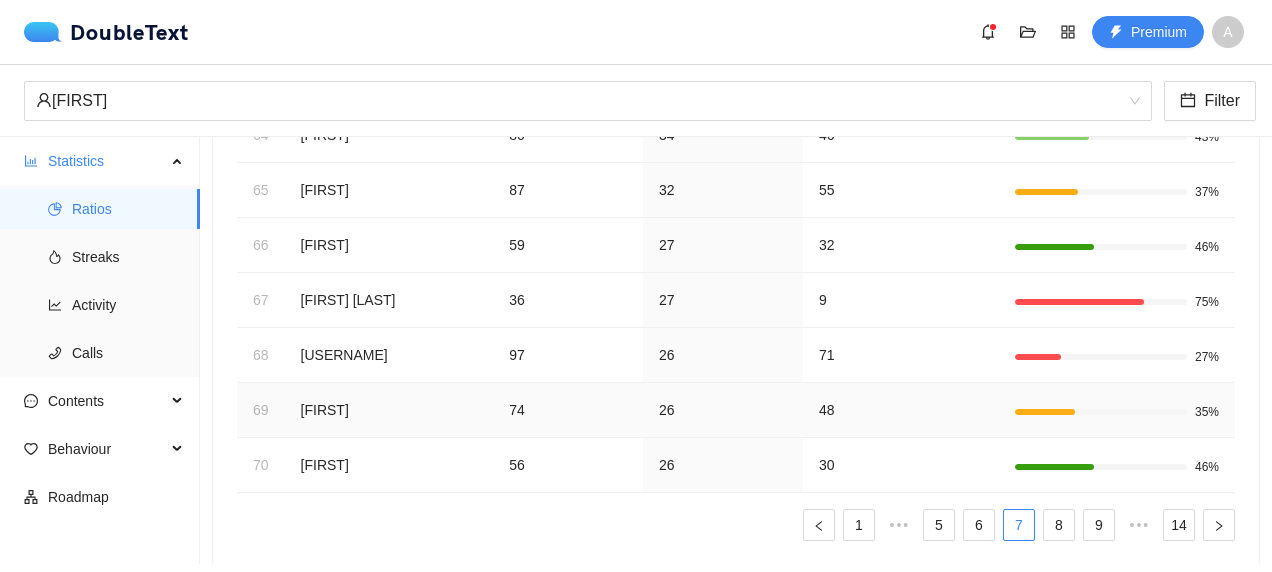 scroll, scrollTop: 417, scrollLeft: 0, axis: vertical 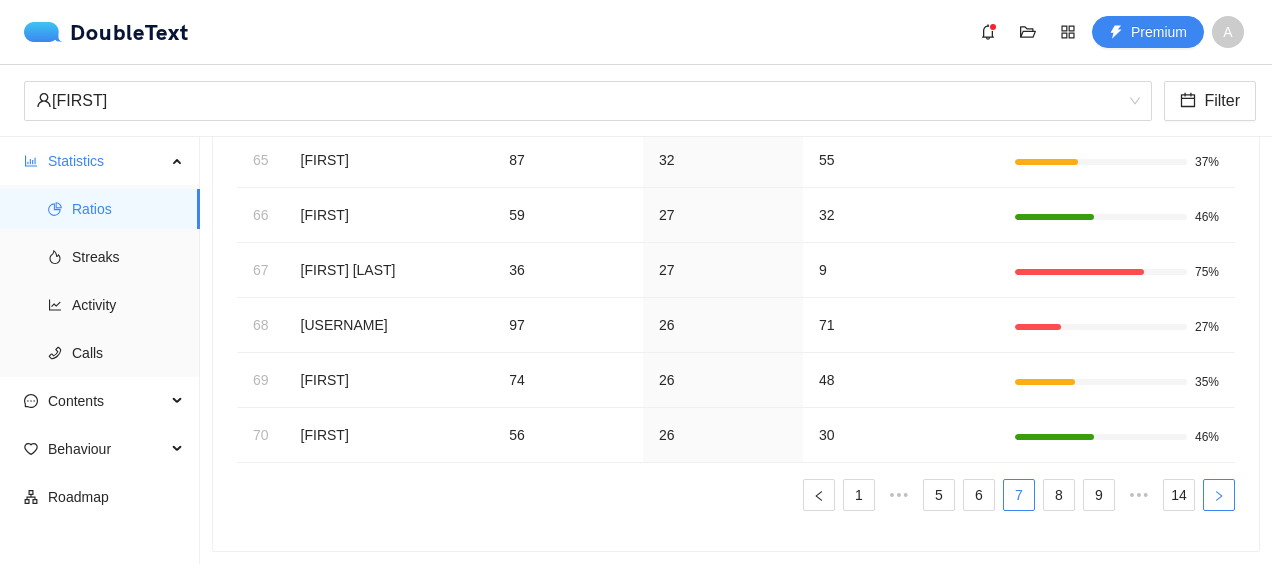 click at bounding box center [1219, 495] 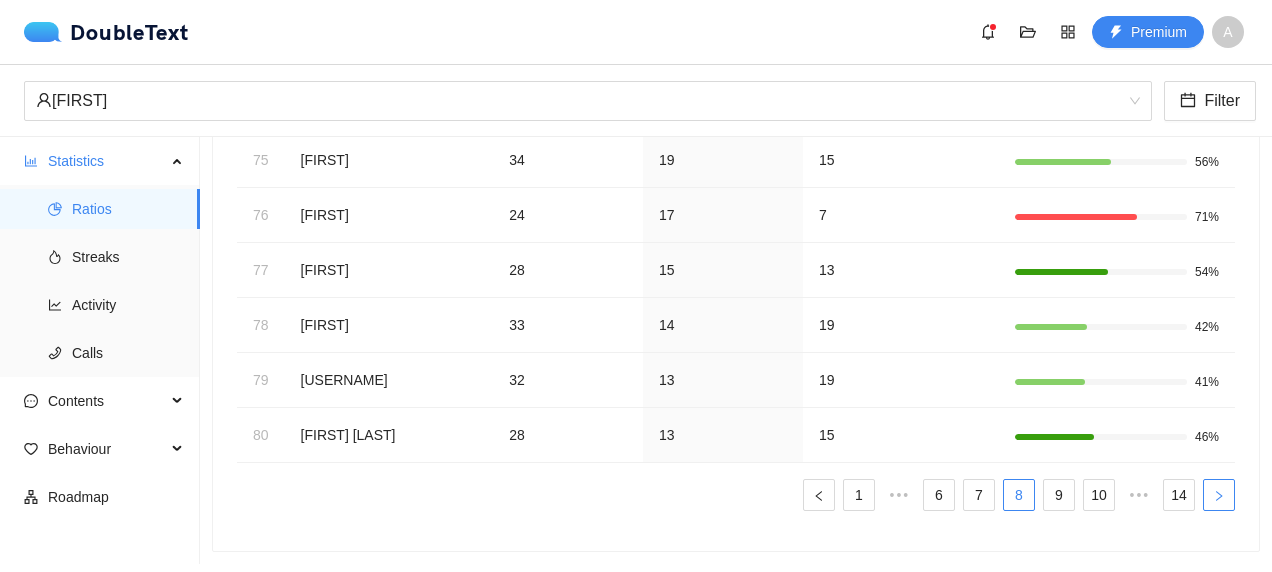 click at bounding box center [1219, 495] 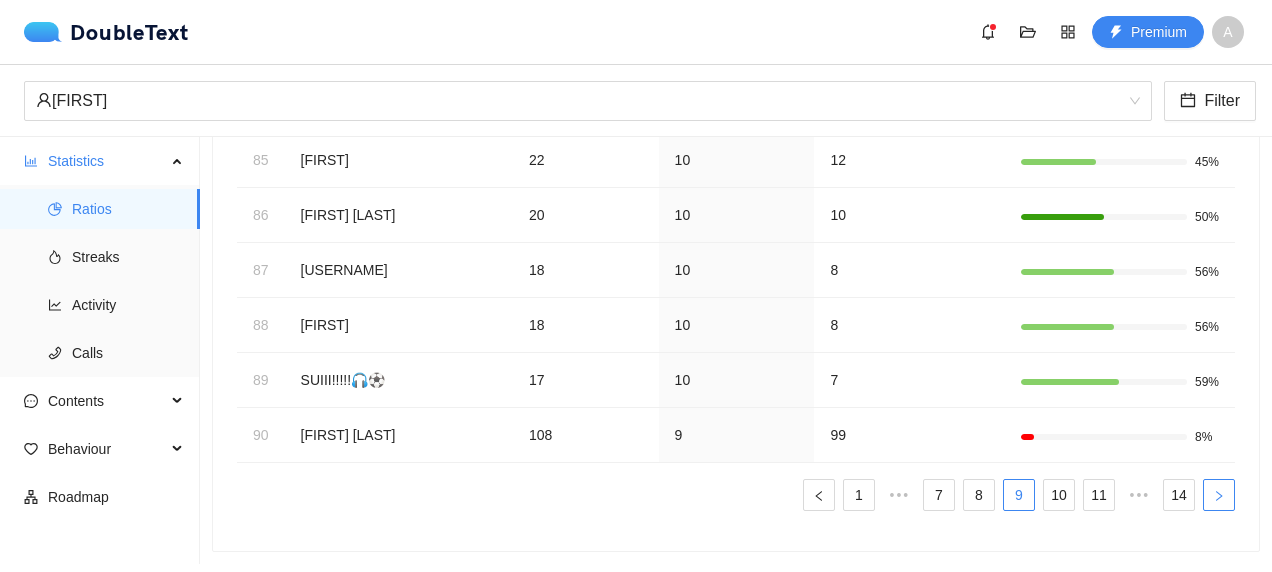 click at bounding box center [1219, 495] 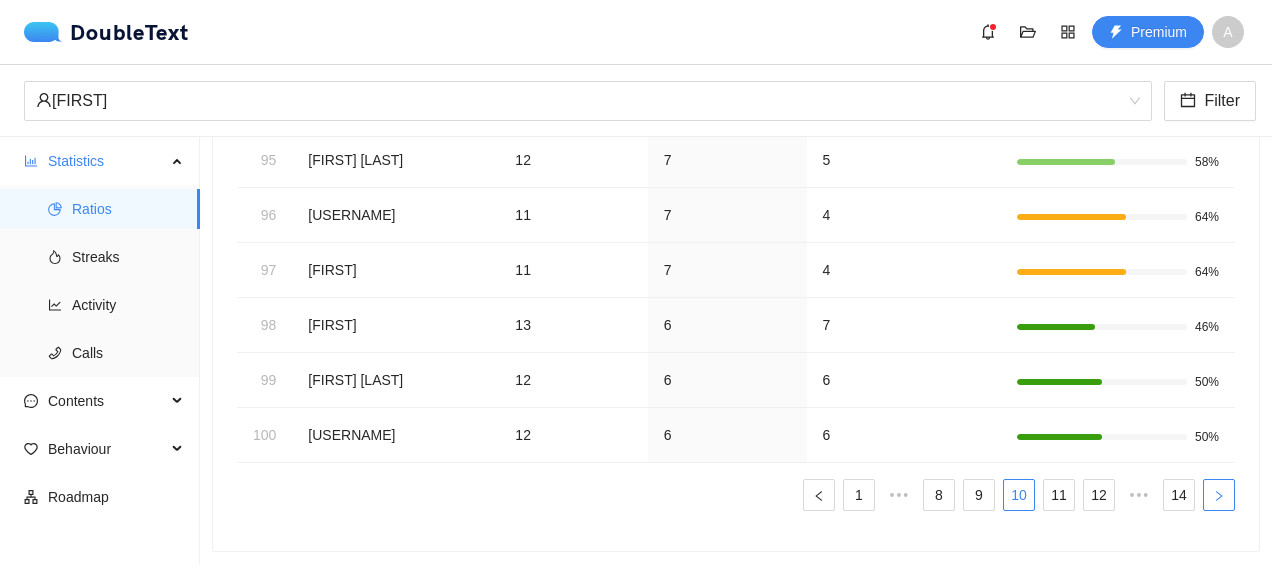 click at bounding box center (1219, 495) 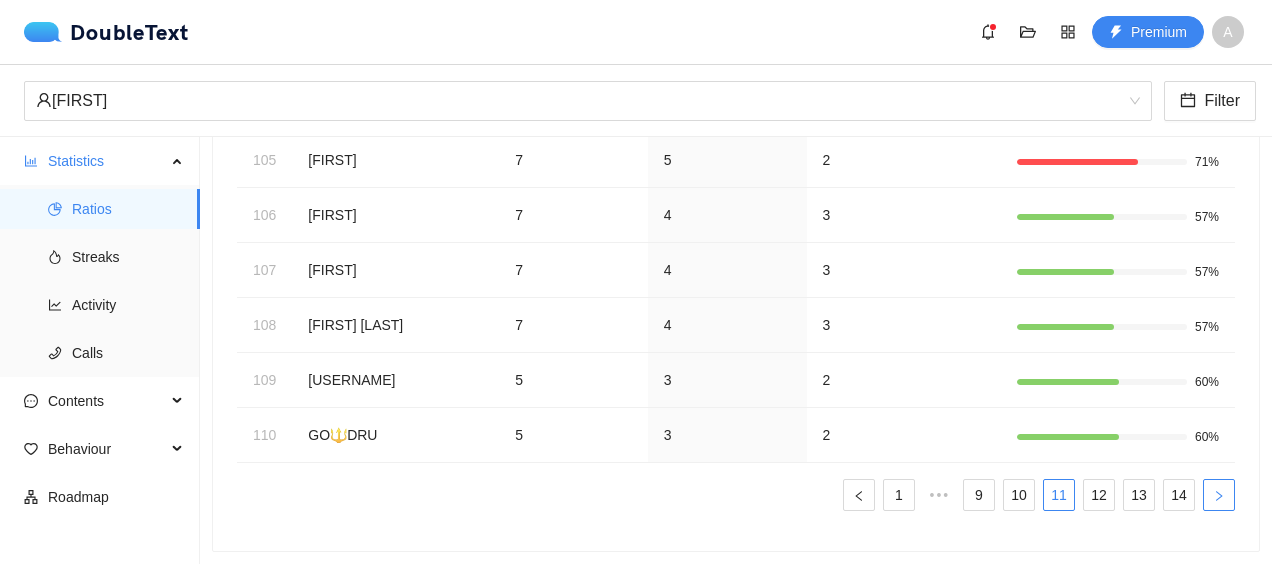 click at bounding box center [1219, 495] 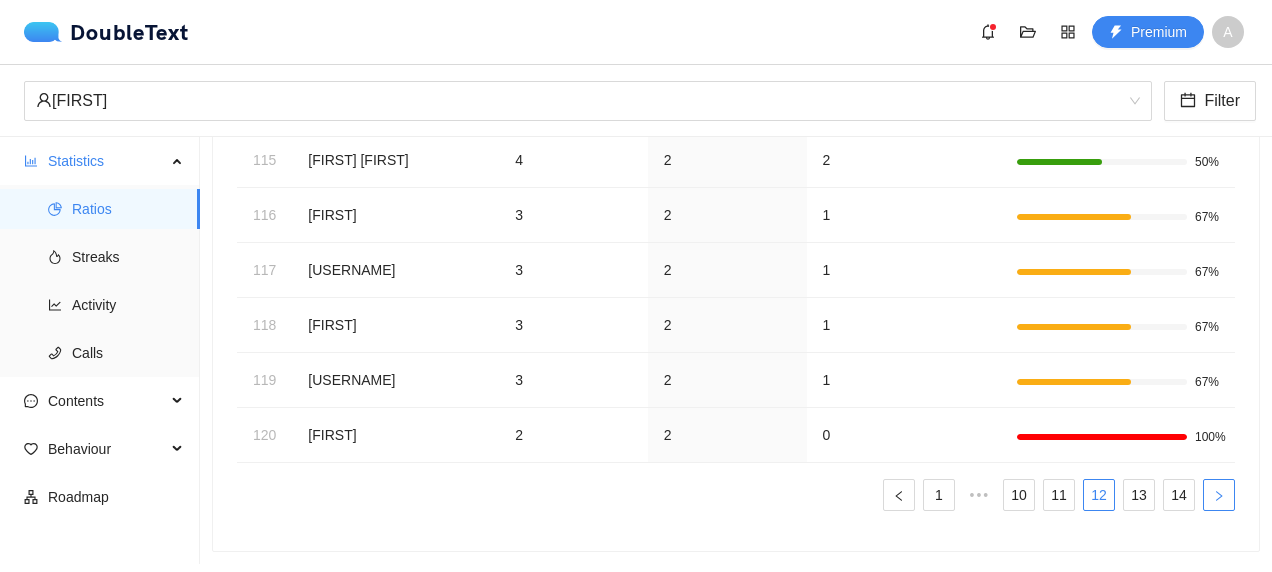 click at bounding box center [1219, 495] 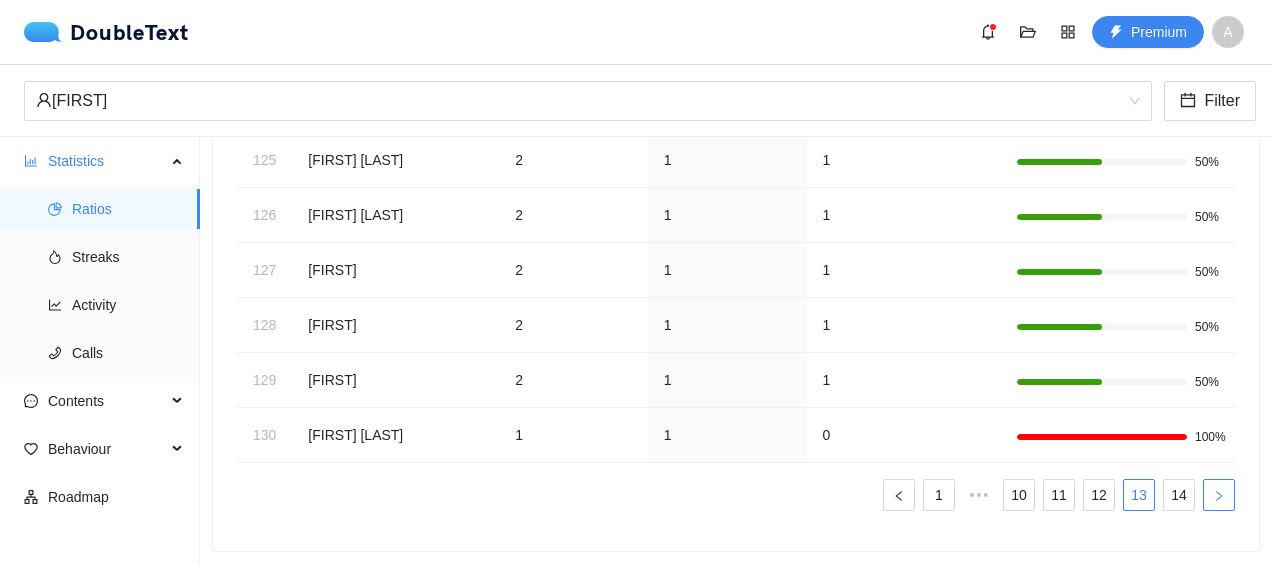 click at bounding box center (1219, 495) 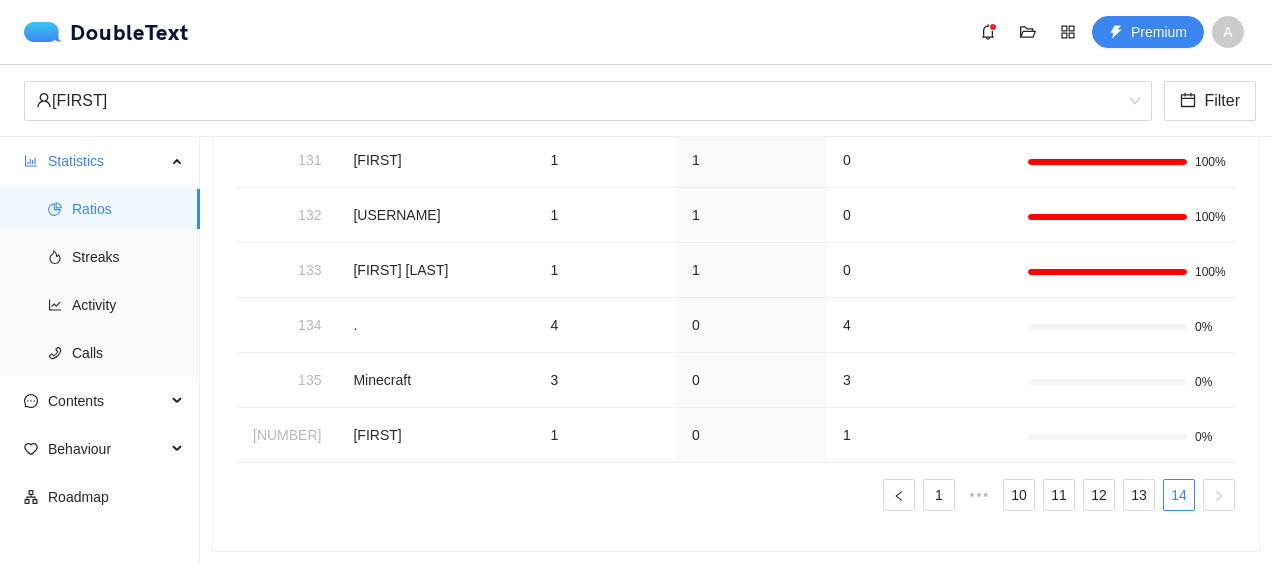 scroll, scrollTop: 198, scrollLeft: 0, axis: vertical 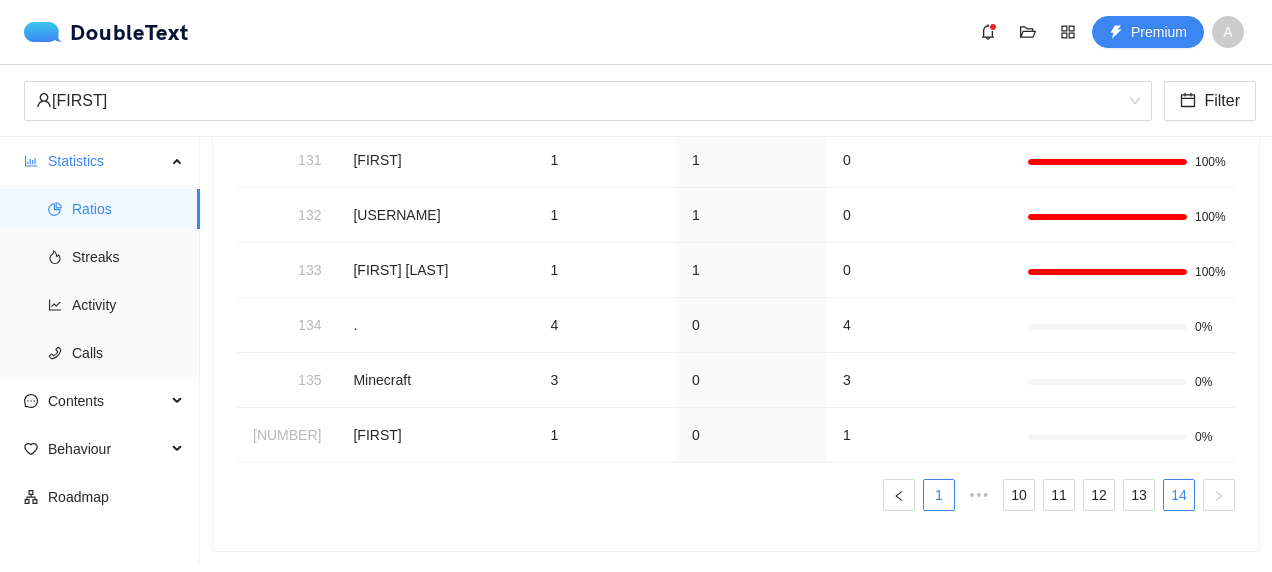click on "1" at bounding box center (939, 495) 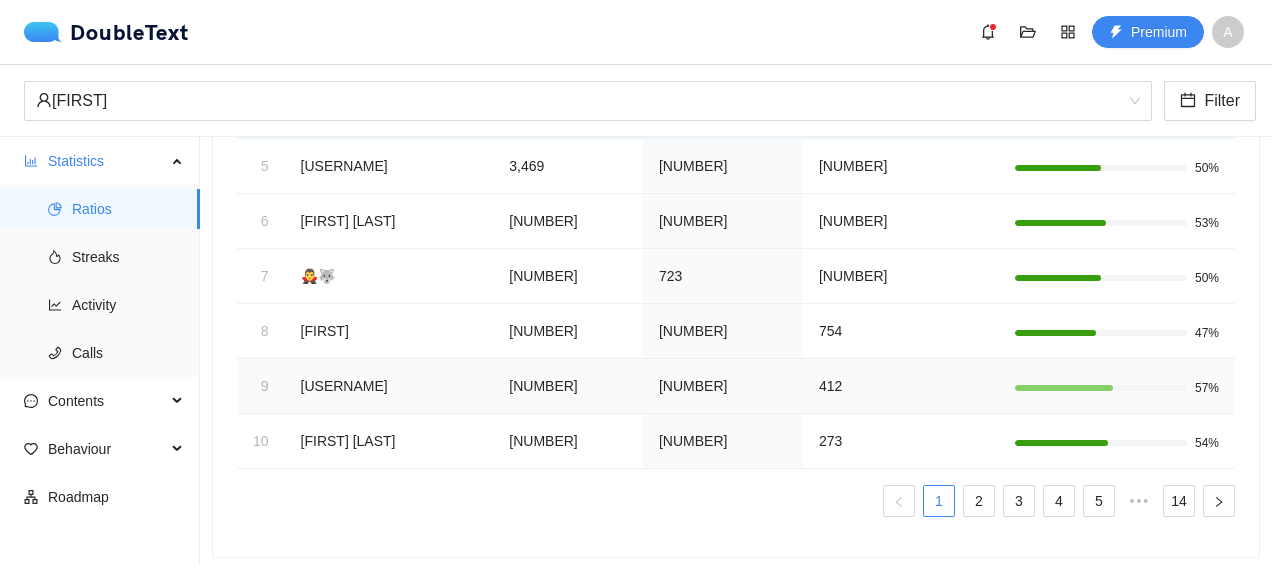 scroll, scrollTop: 417, scrollLeft: 0, axis: vertical 